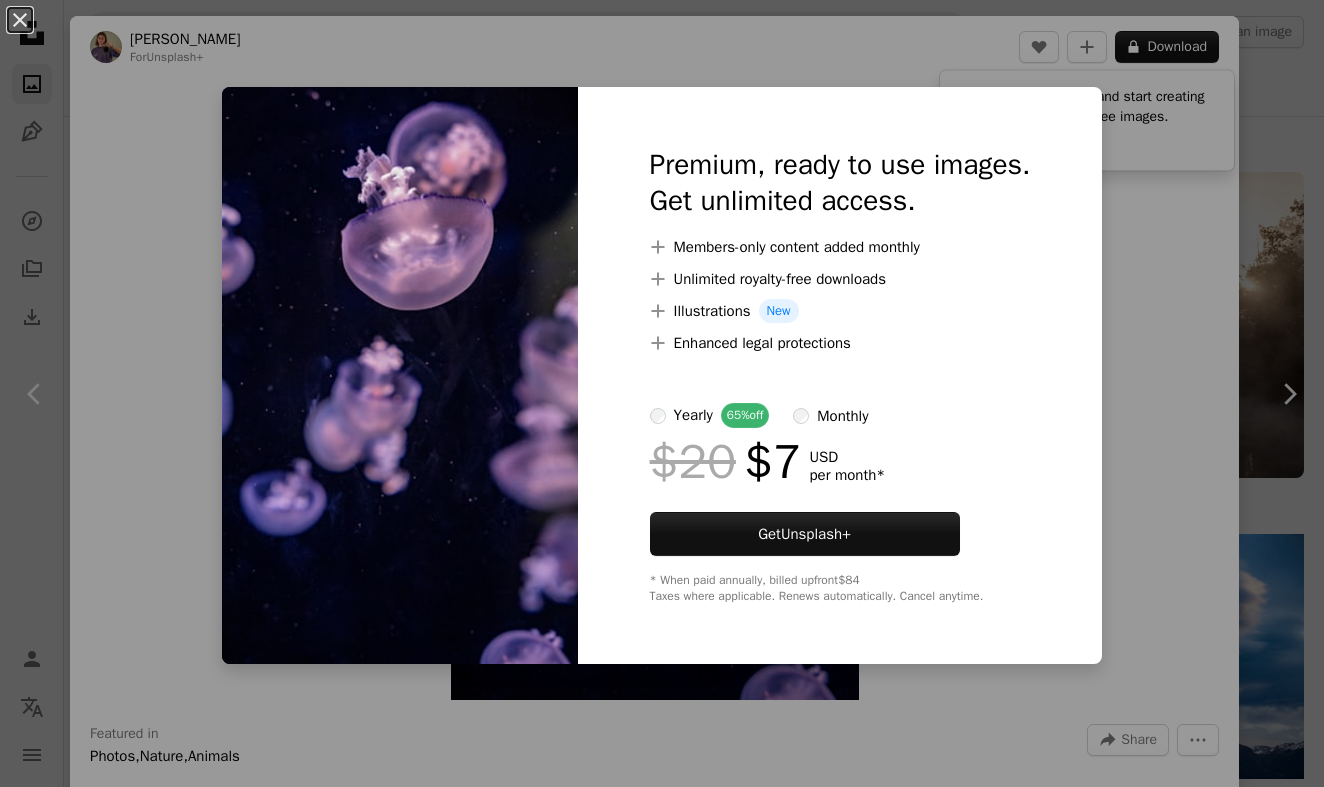 scroll, scrollTop: 10197, scrollLeft: 0, axis: vertical 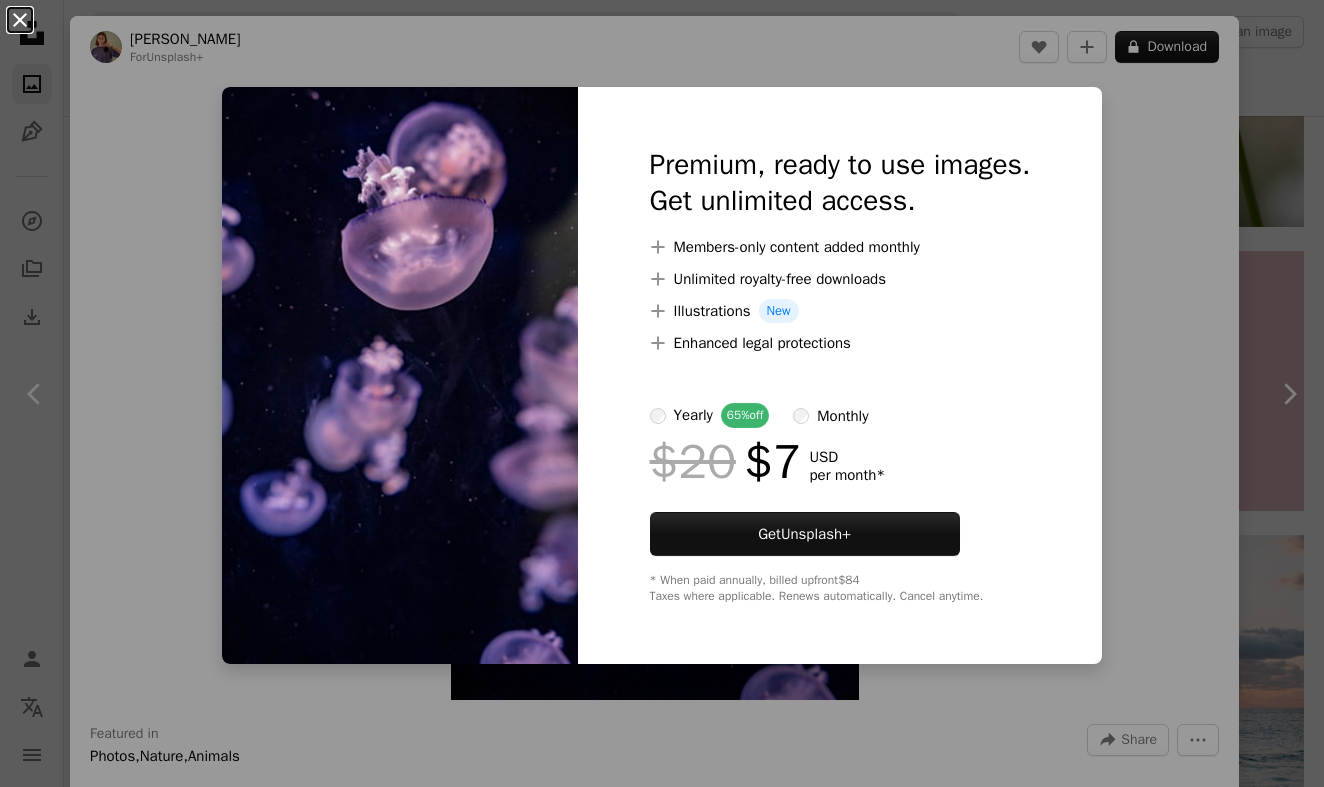 click on "An X shape" at bounding box center [20, 20] 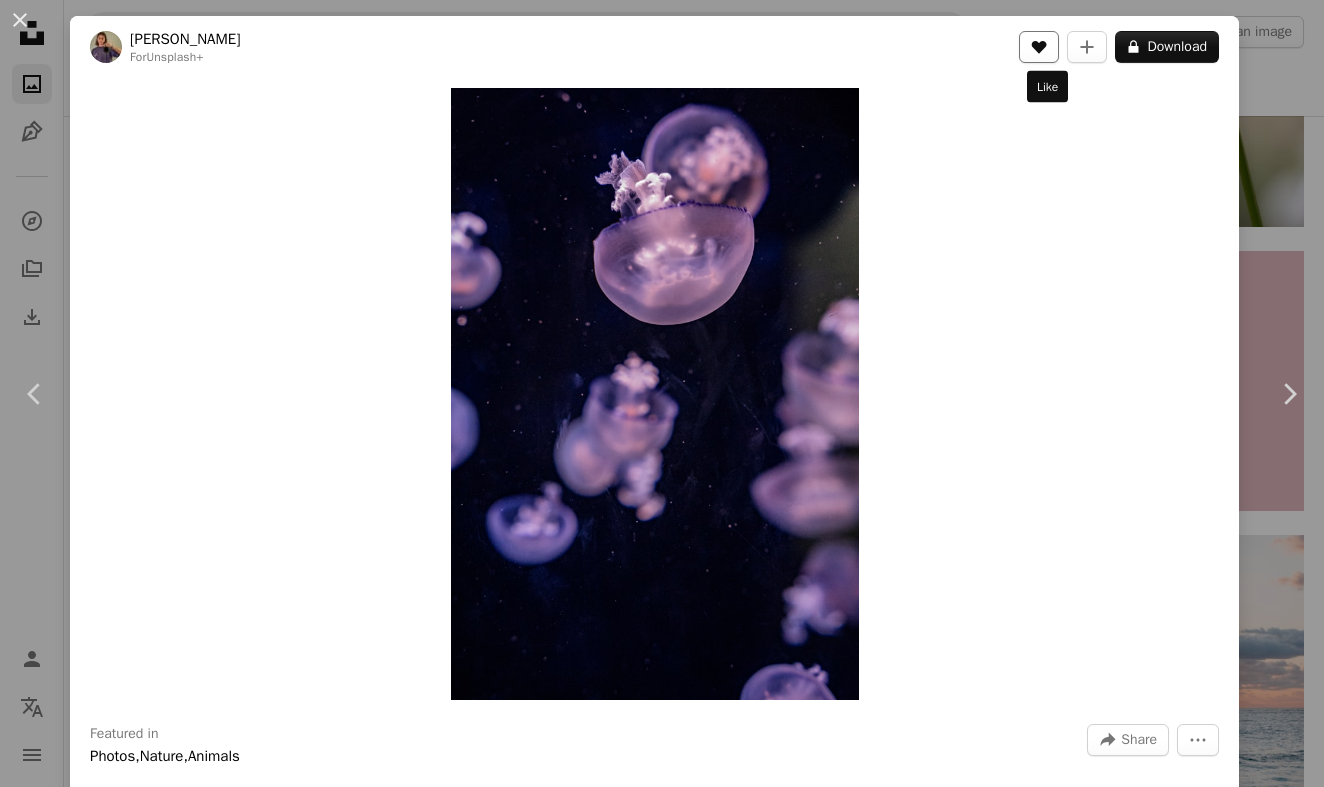 click 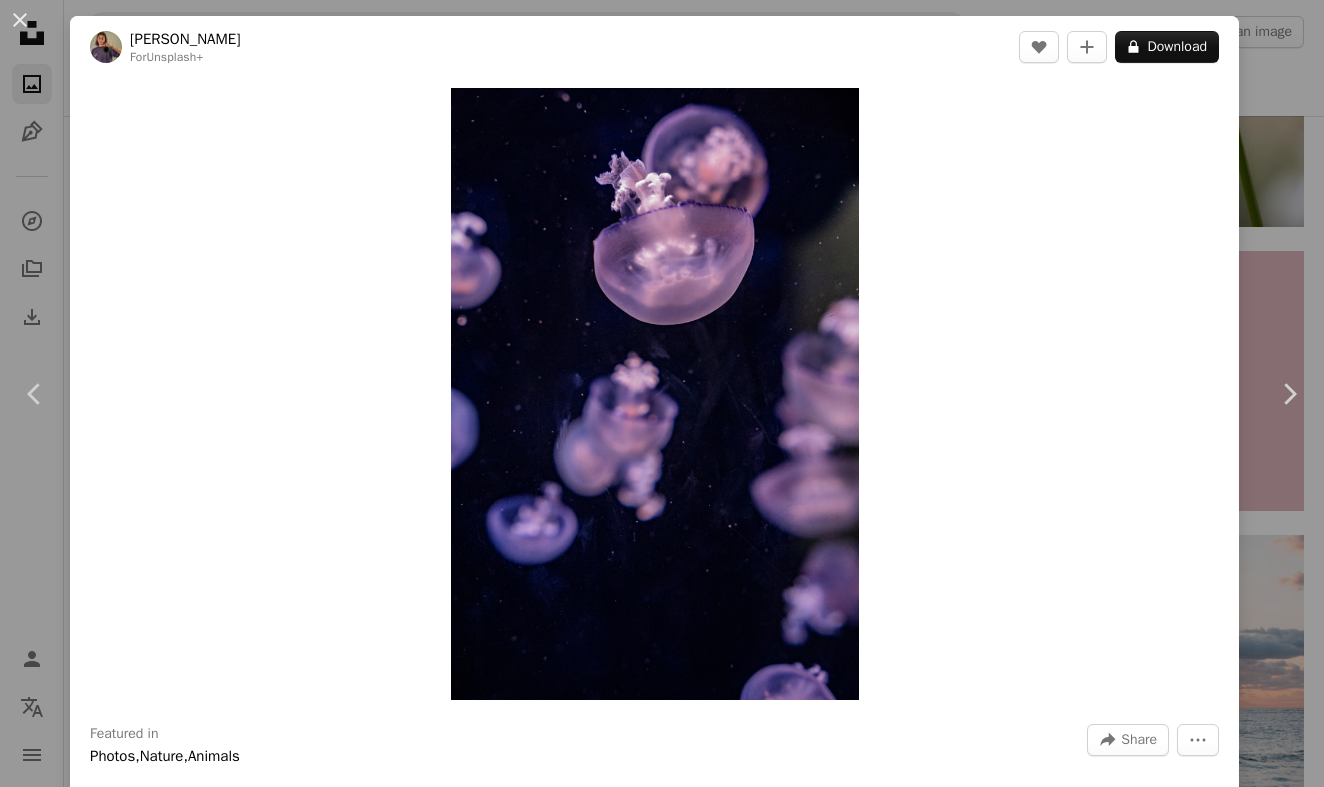 scroll, scrollTop: 52, scrollLeft: 0, axis: vertical 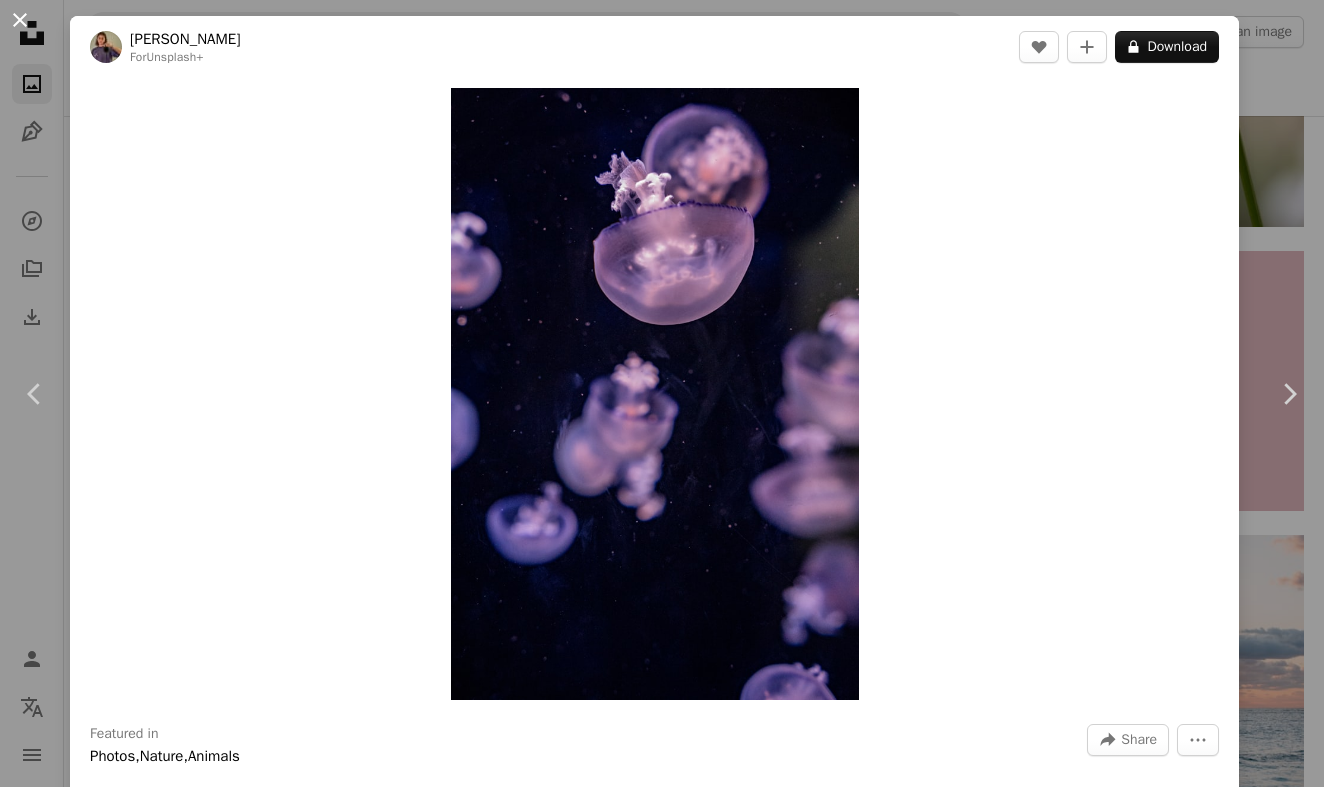 click on "An X shape" at bounding box center [20, 20] 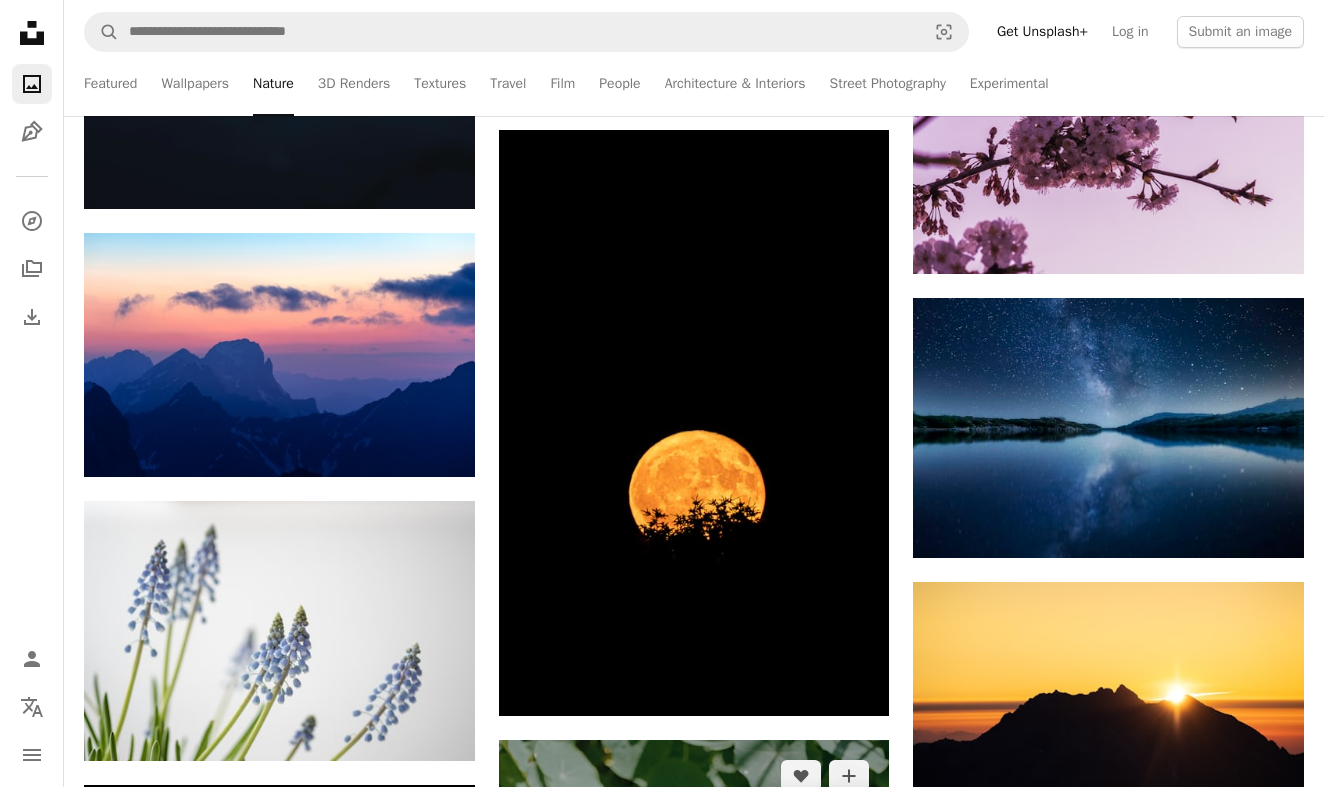 scroll, scrollTop: 11518, scrollLeft: 0, axis: vertical 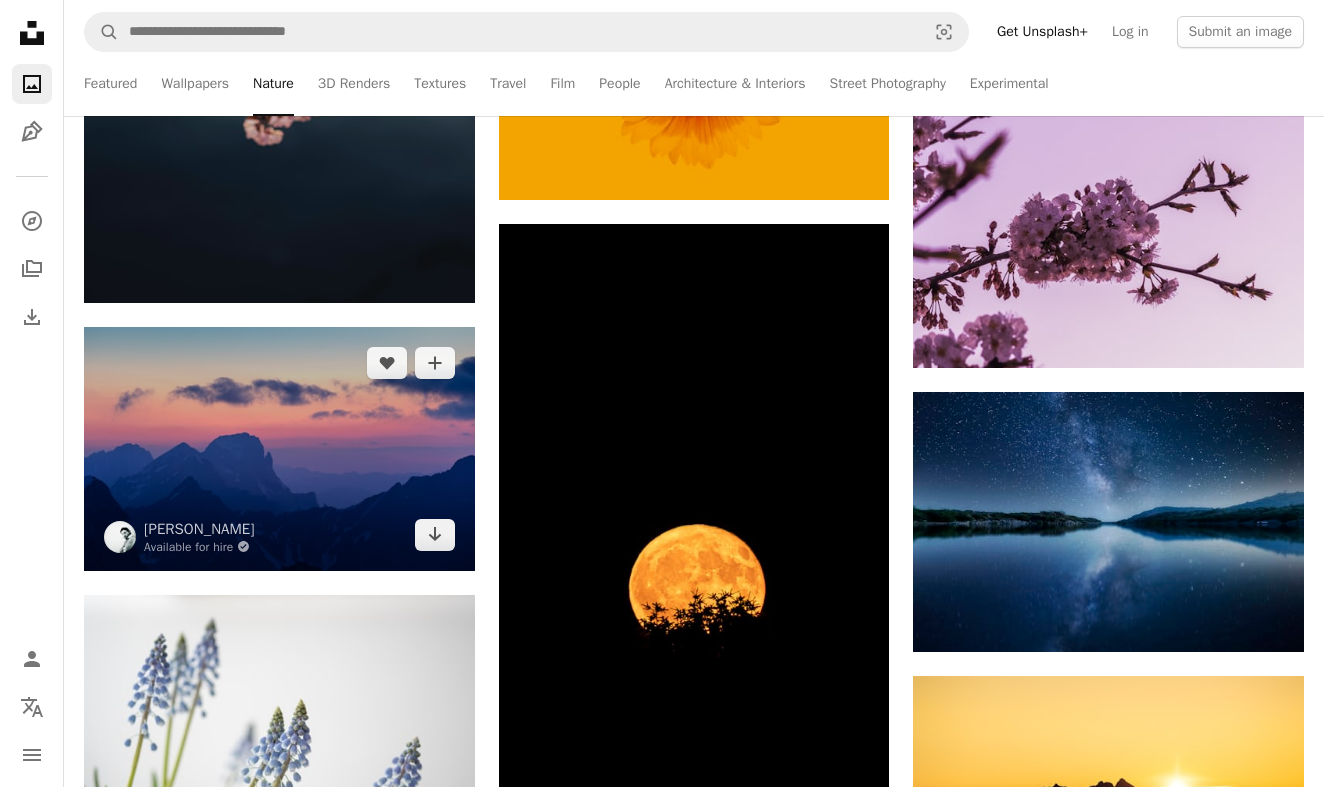 click at bounding box center (279, 449) 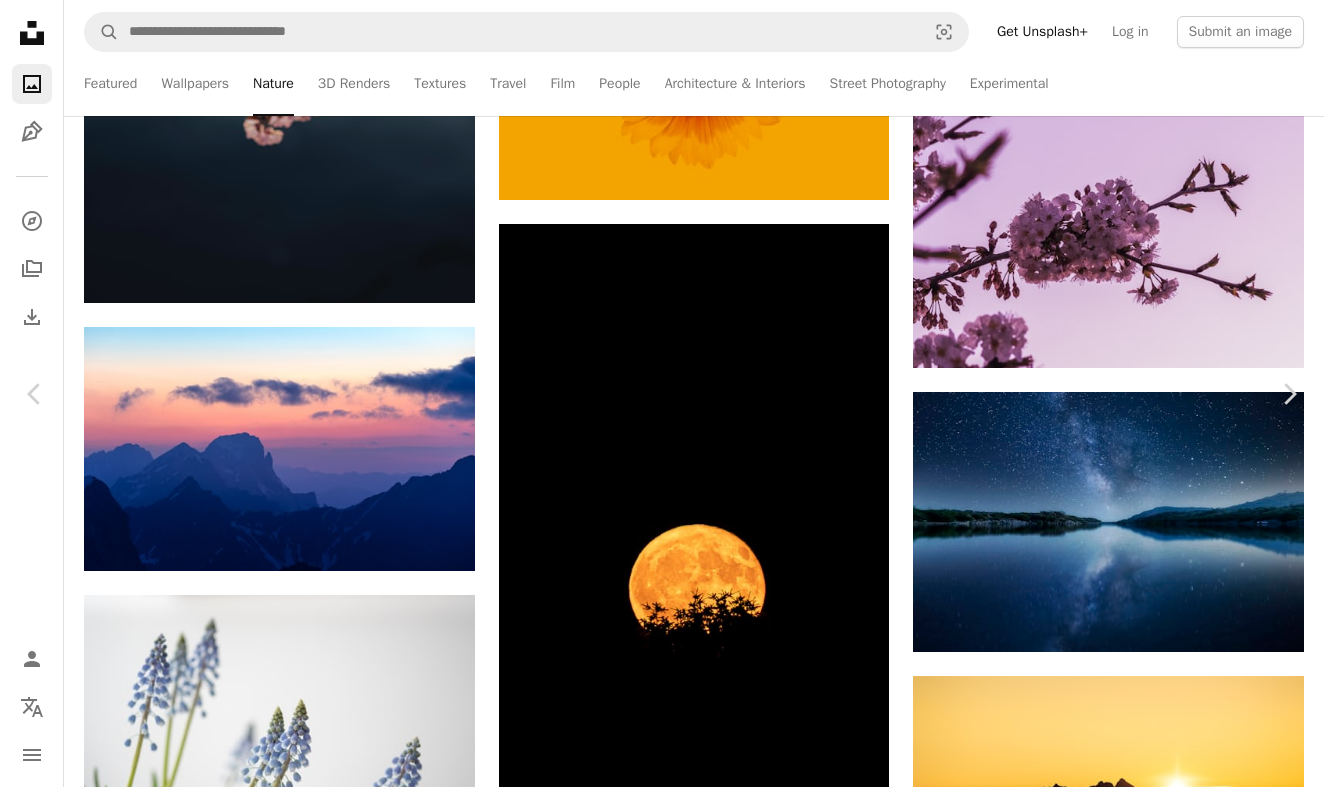 click on "Chevron down" 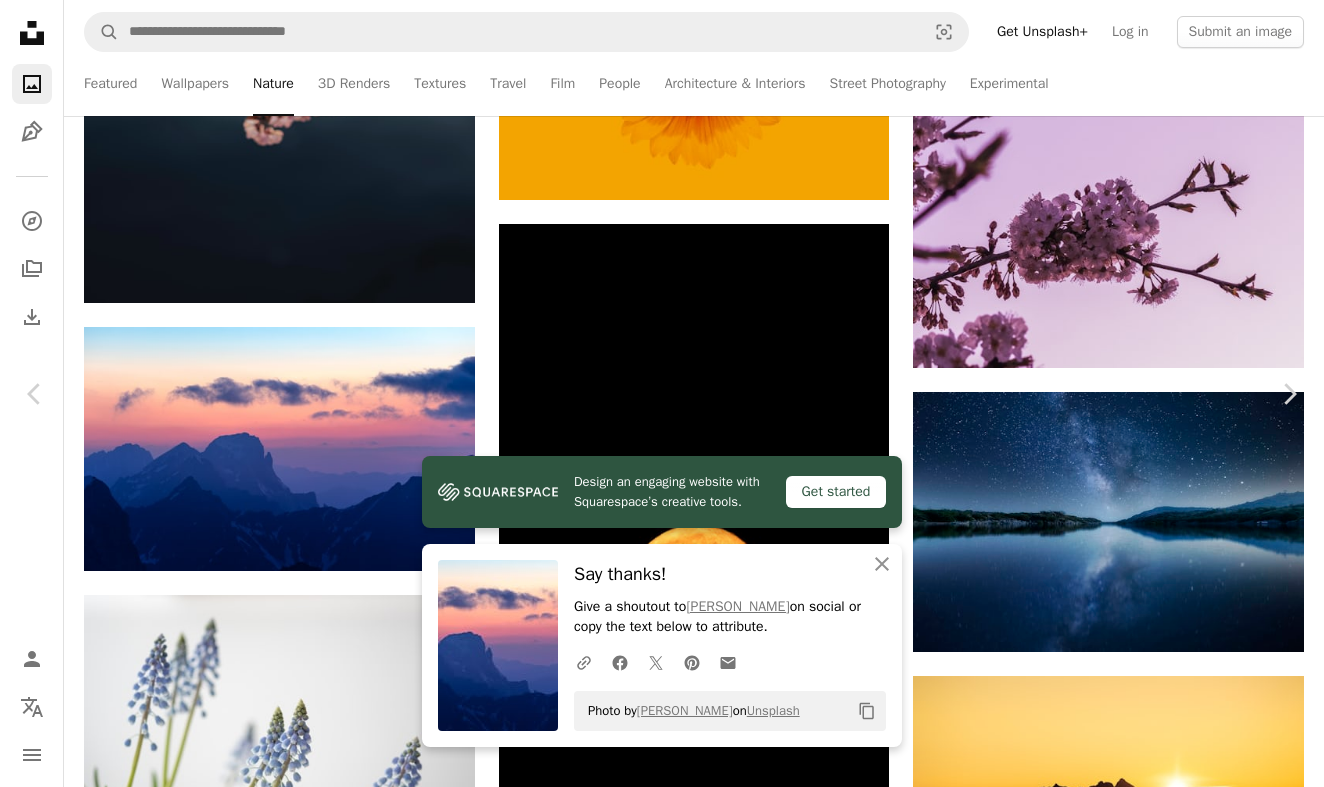 click on "An X shape" at bounding box center [20, 20] 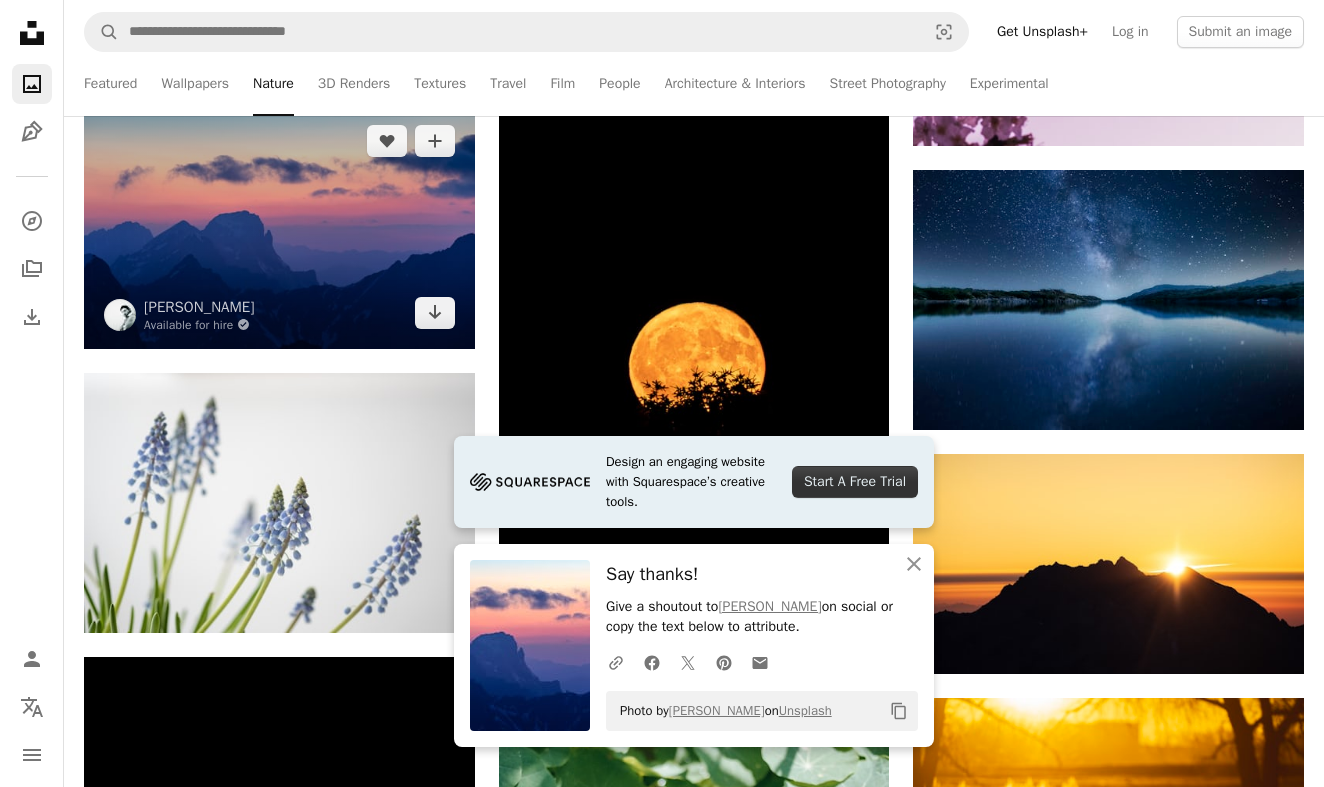 scroll, scrollTop: 11753, scrollLeft: 0, axis: vertical 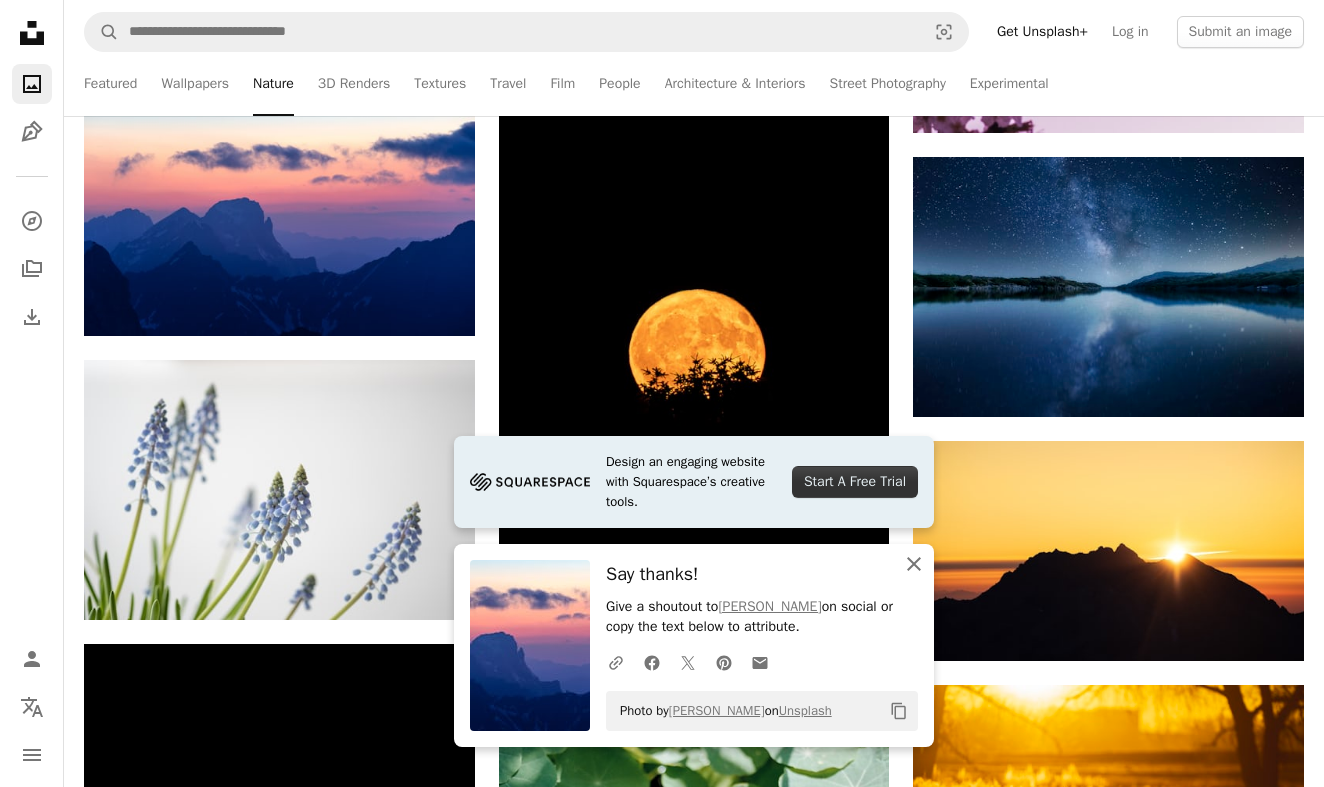 click 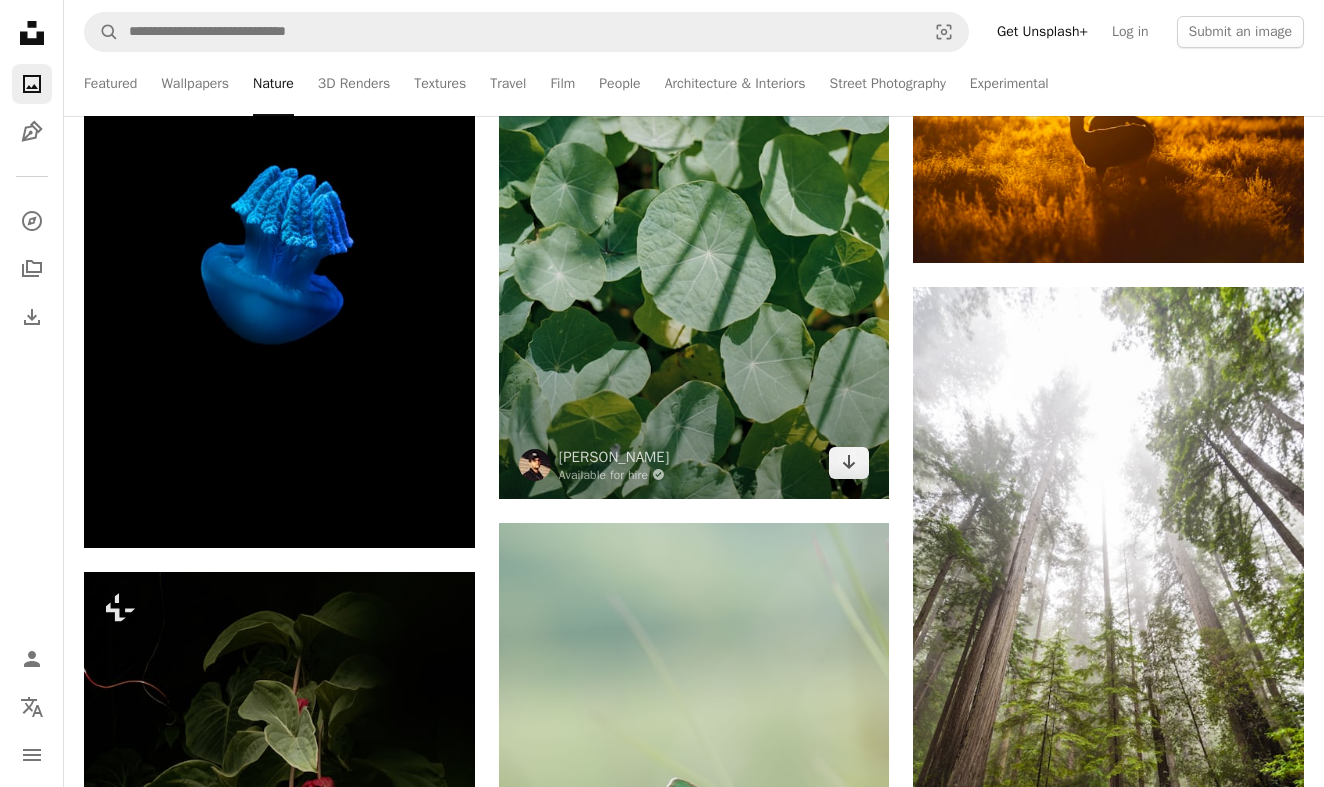 scroll, scrollTop: 12459, scrollLeft: 0, axis: vertical 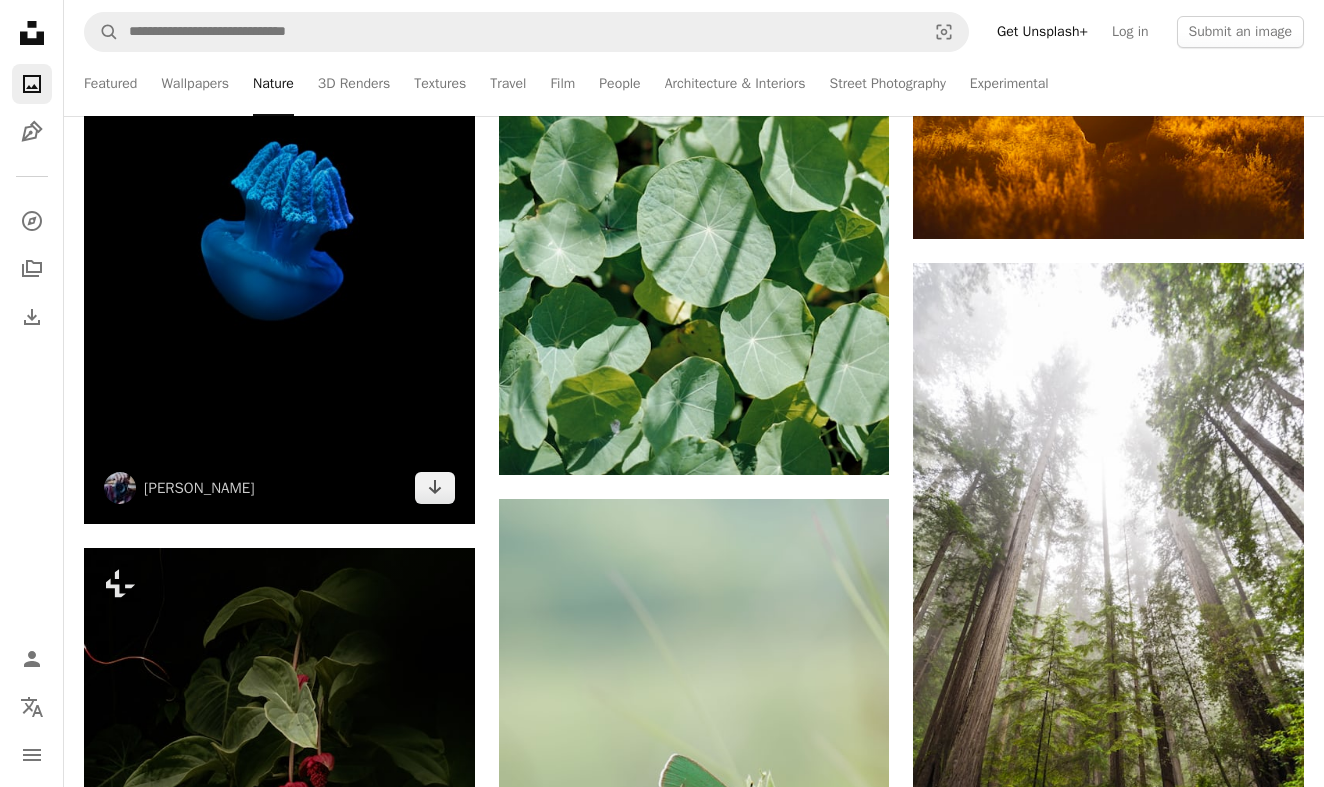 click at bounding box center [279, 231] 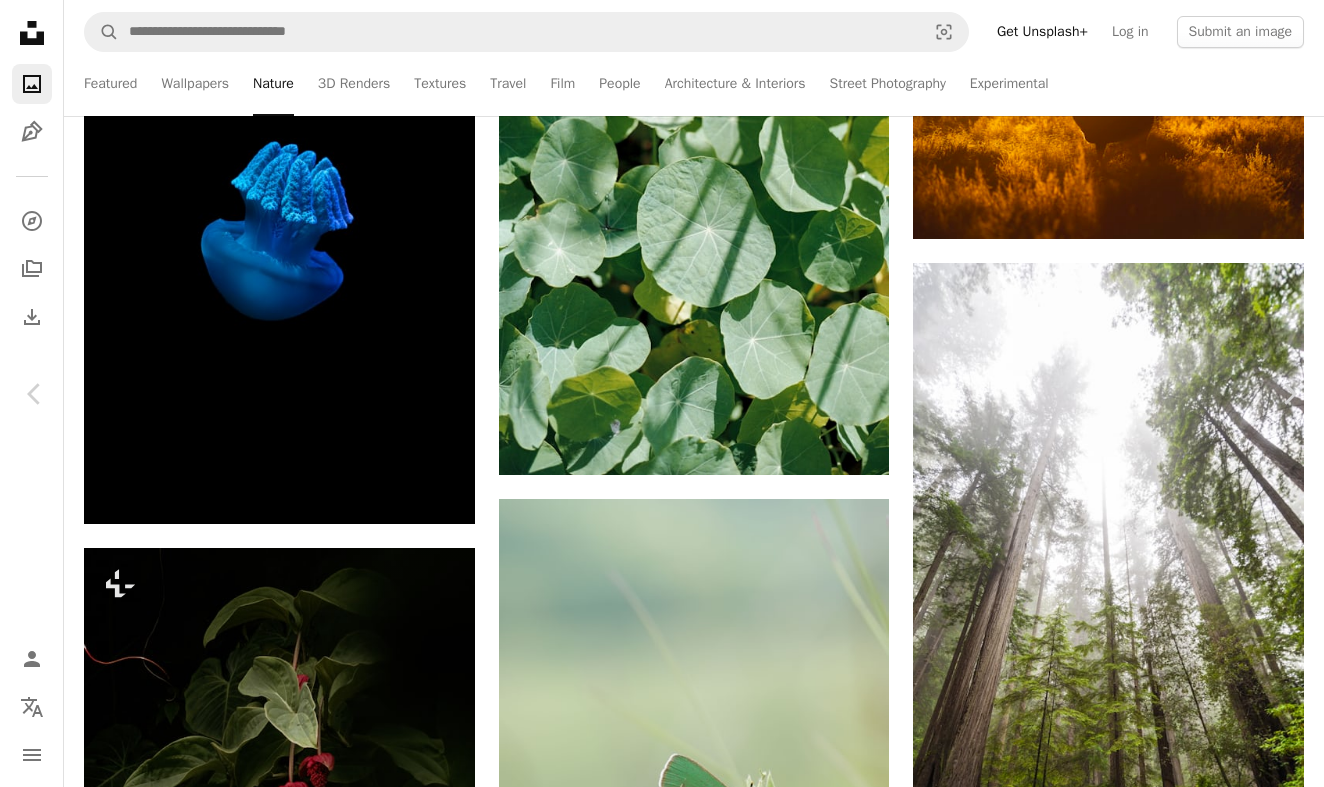 scroll, scrollTop: 5517, scrollLeft: 0, axis: vertical 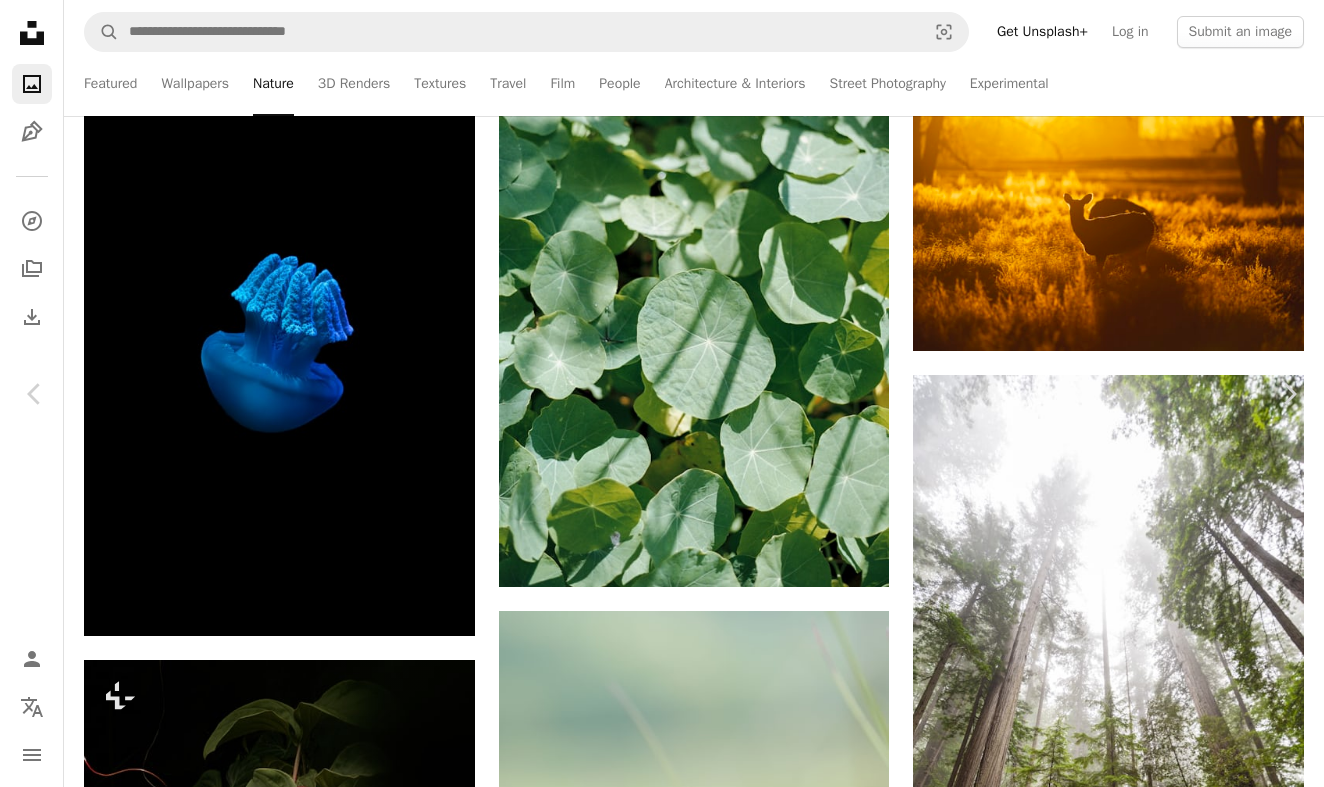 click on "Chevron down" 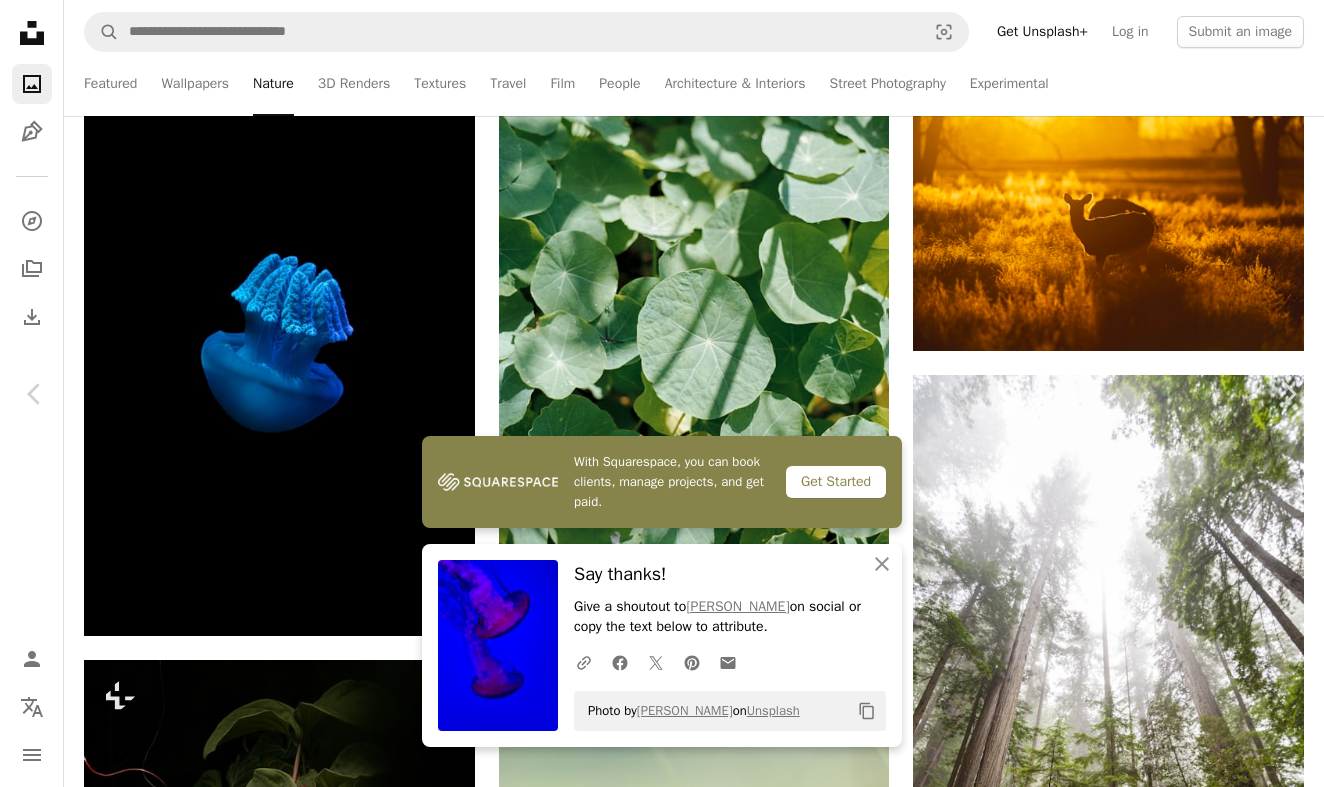click on "Zoom in" at bounding box center (654, 4516) 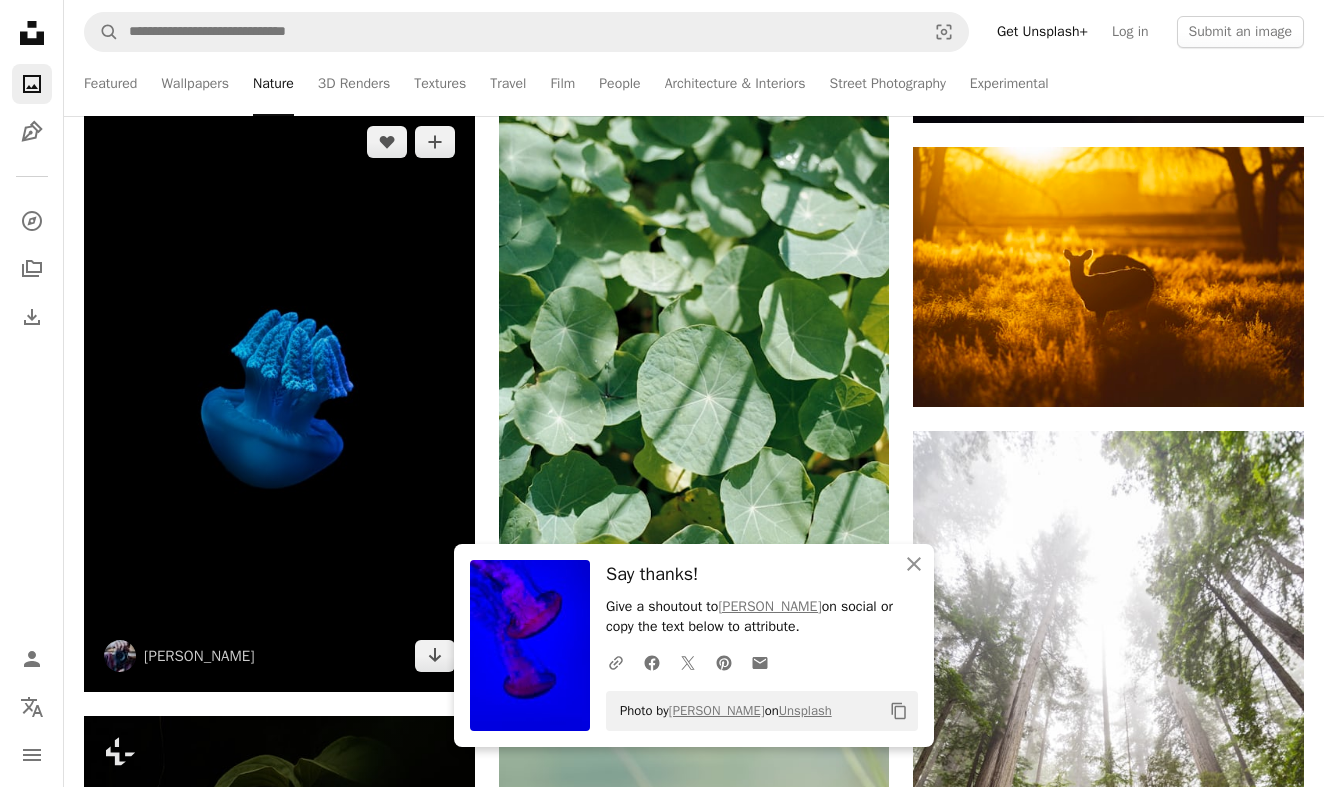 scroll, scrollTop: 12283, scrollLeft: 0, axis: vertical 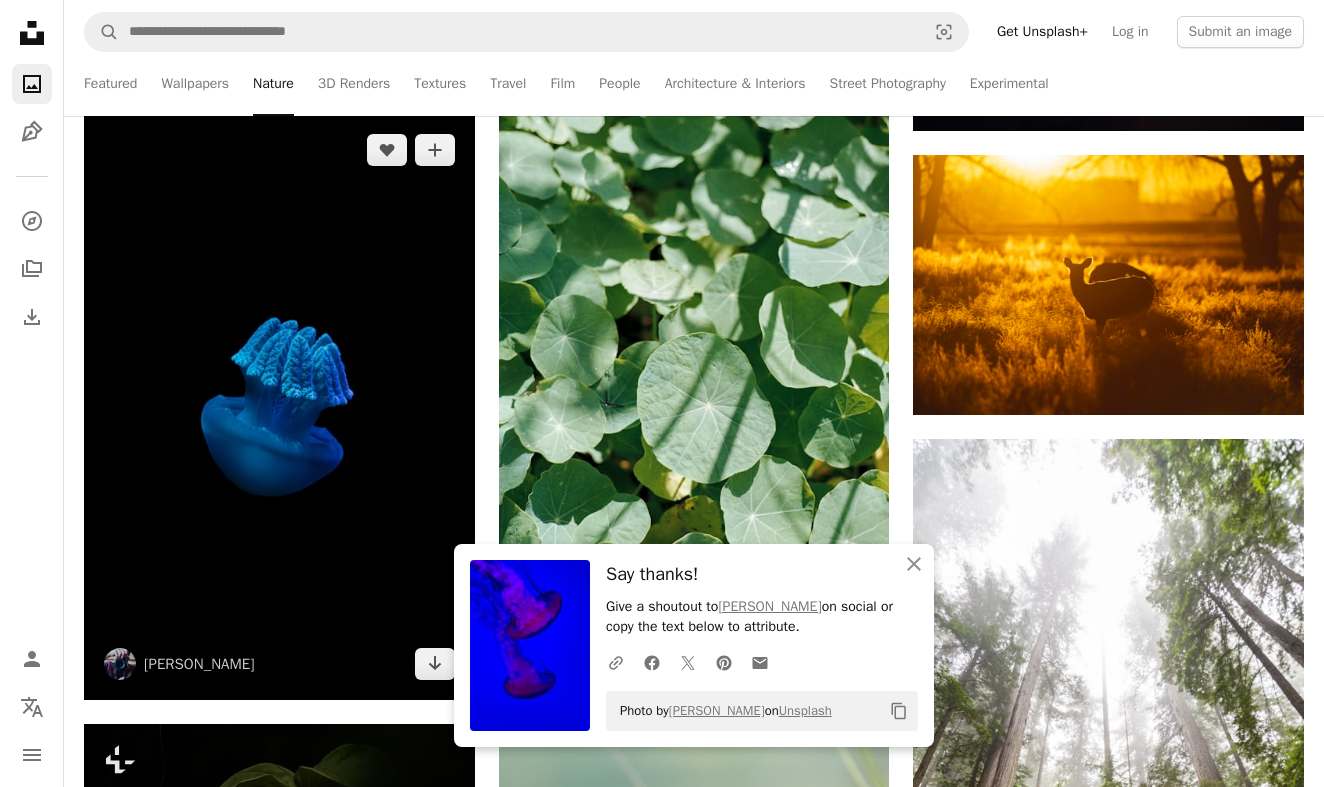 click at bounding box center (279, 407) 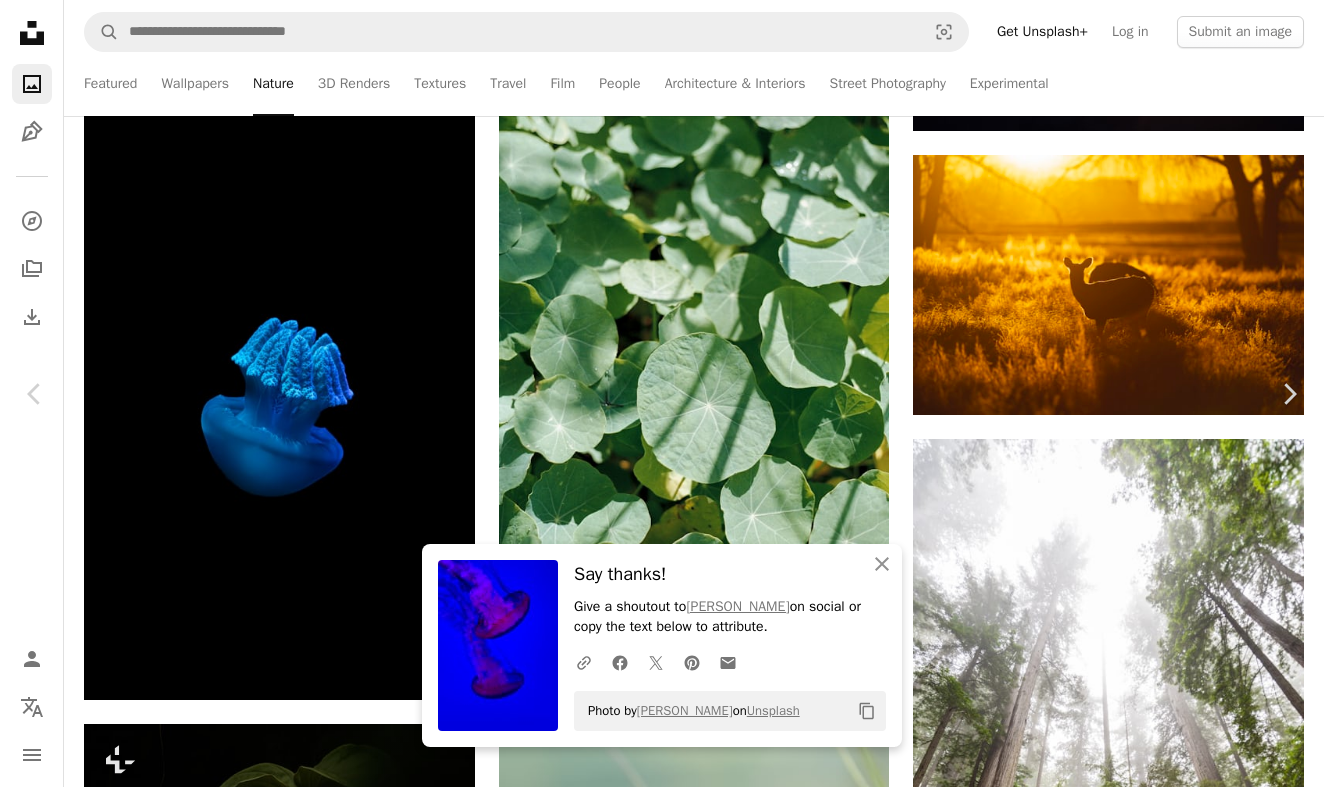 scroll, scrollTop: 395, scrollLeft: 0, axis: vertical 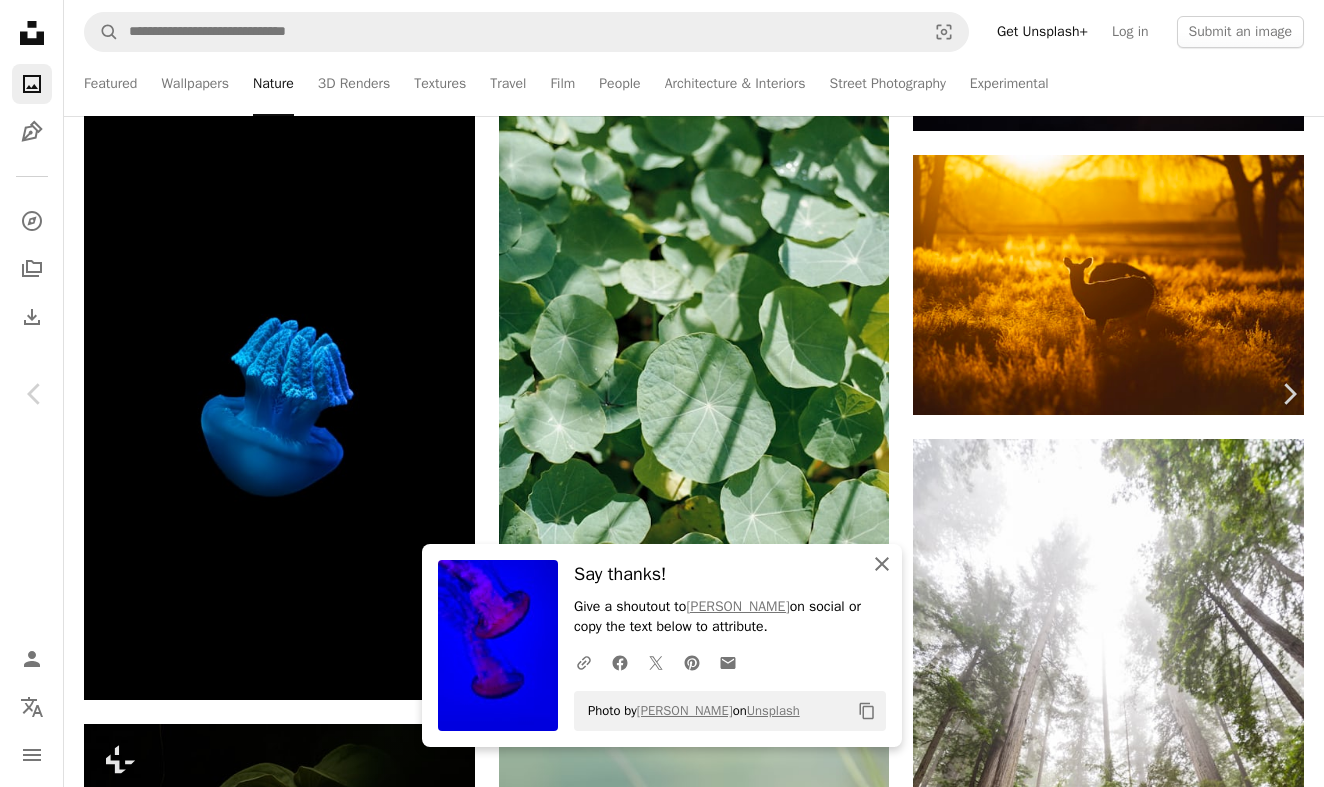 click on "An X shape" 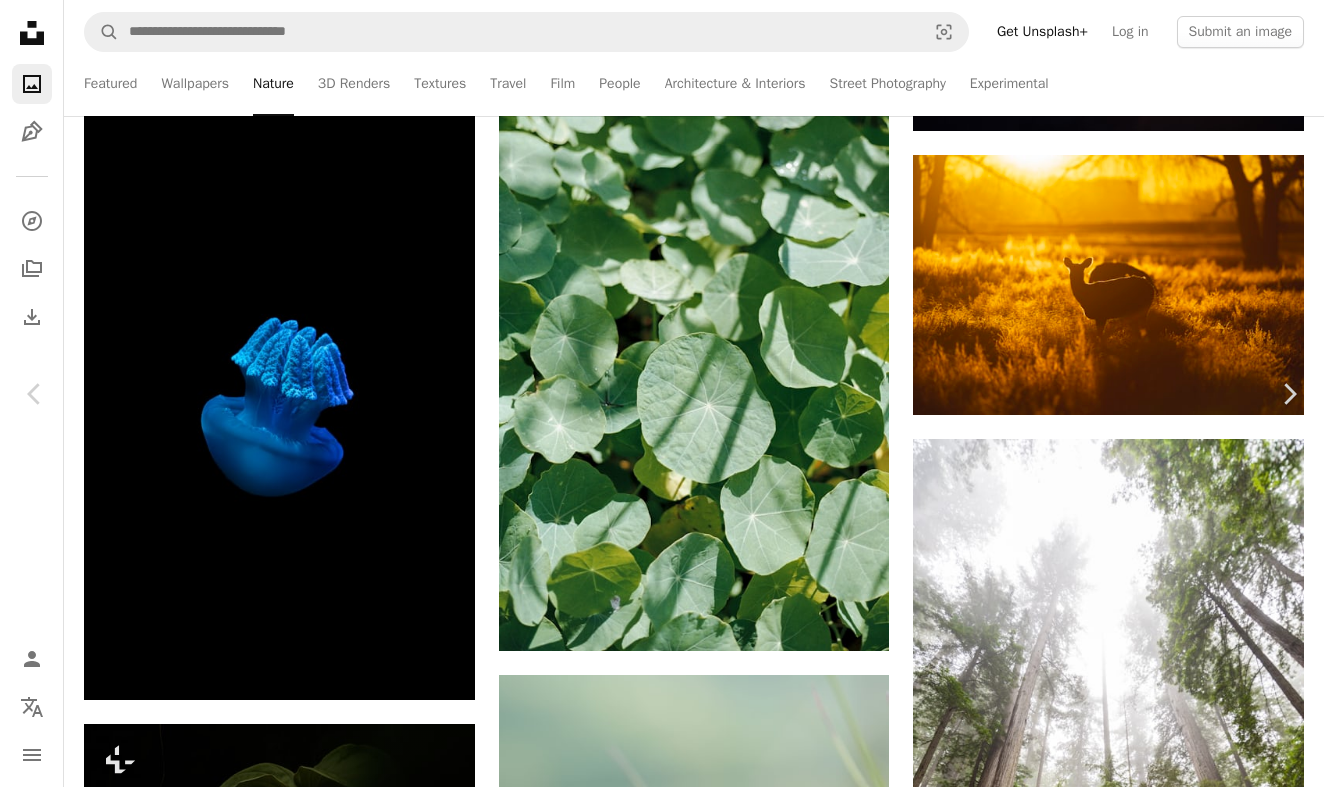 scroll, scrollTop: 1514, scrollLeft: 0, axis: vertical 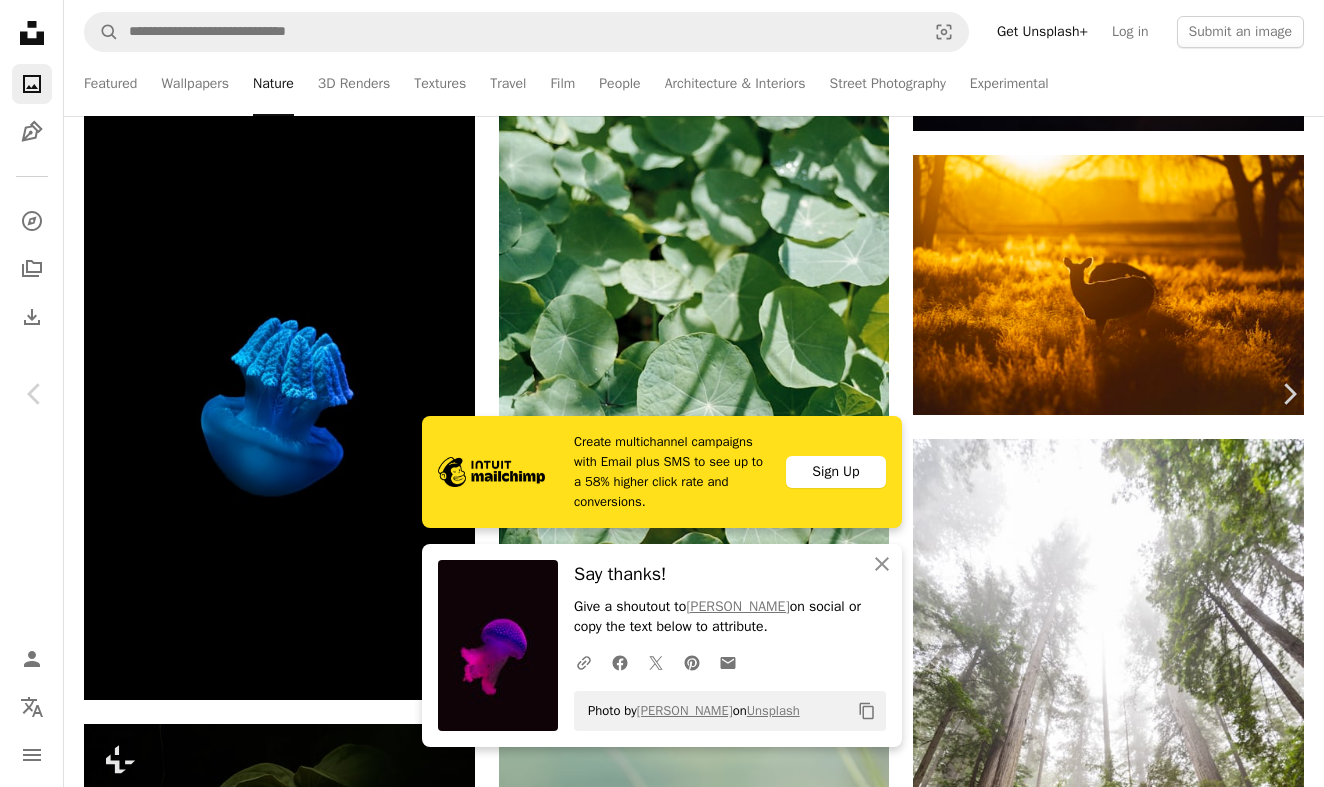 click on "An X shape" at bounding box center [20, 20] 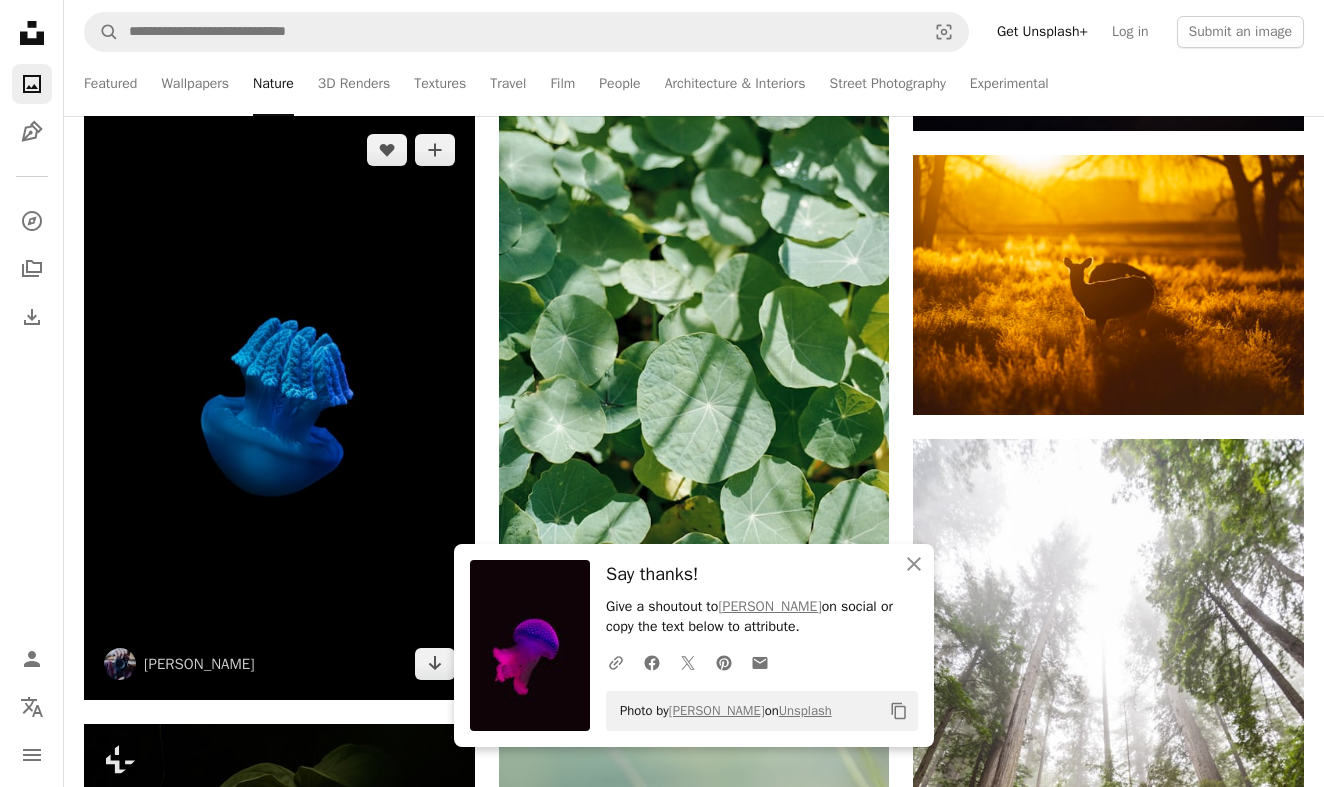 click at bounding box center [279, 407] 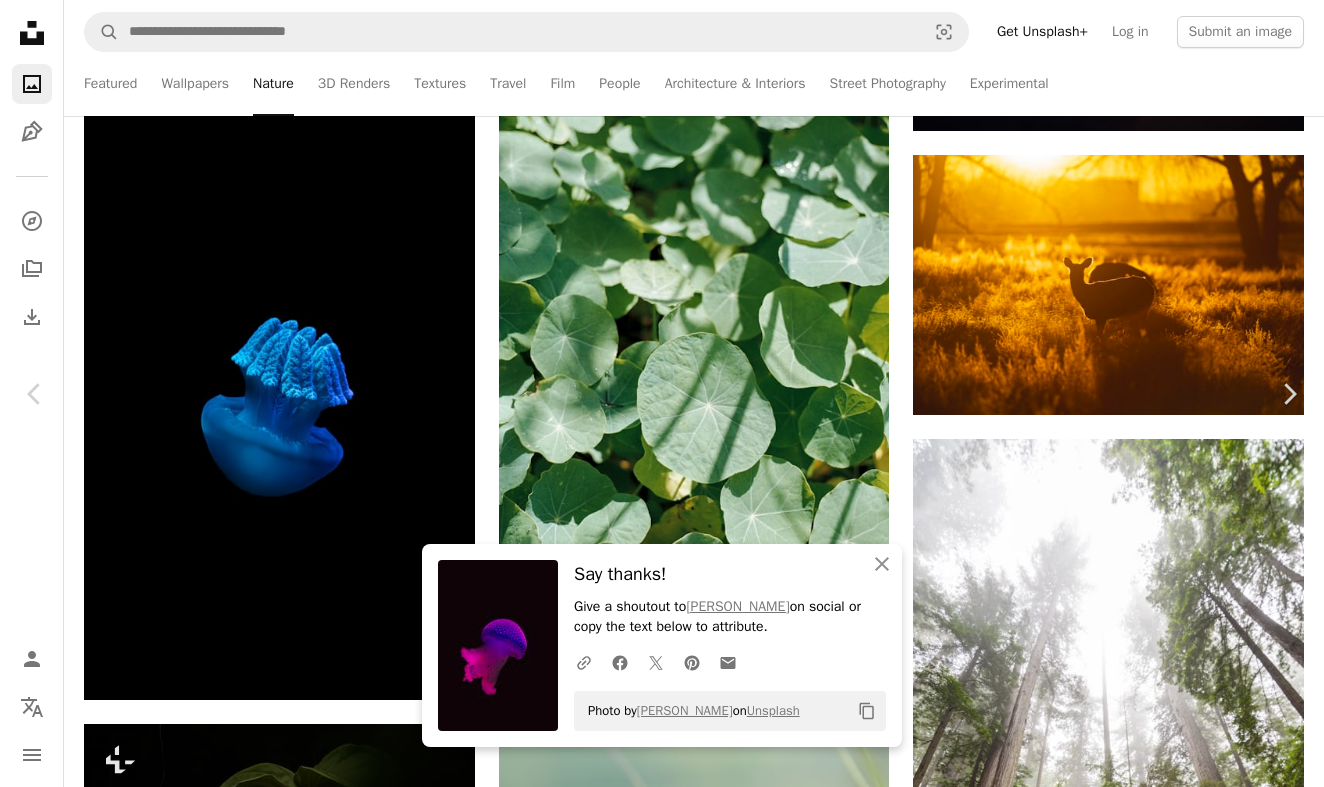 scroll, scrollTop: 1201, scrollLeft: 0, axis: vertical 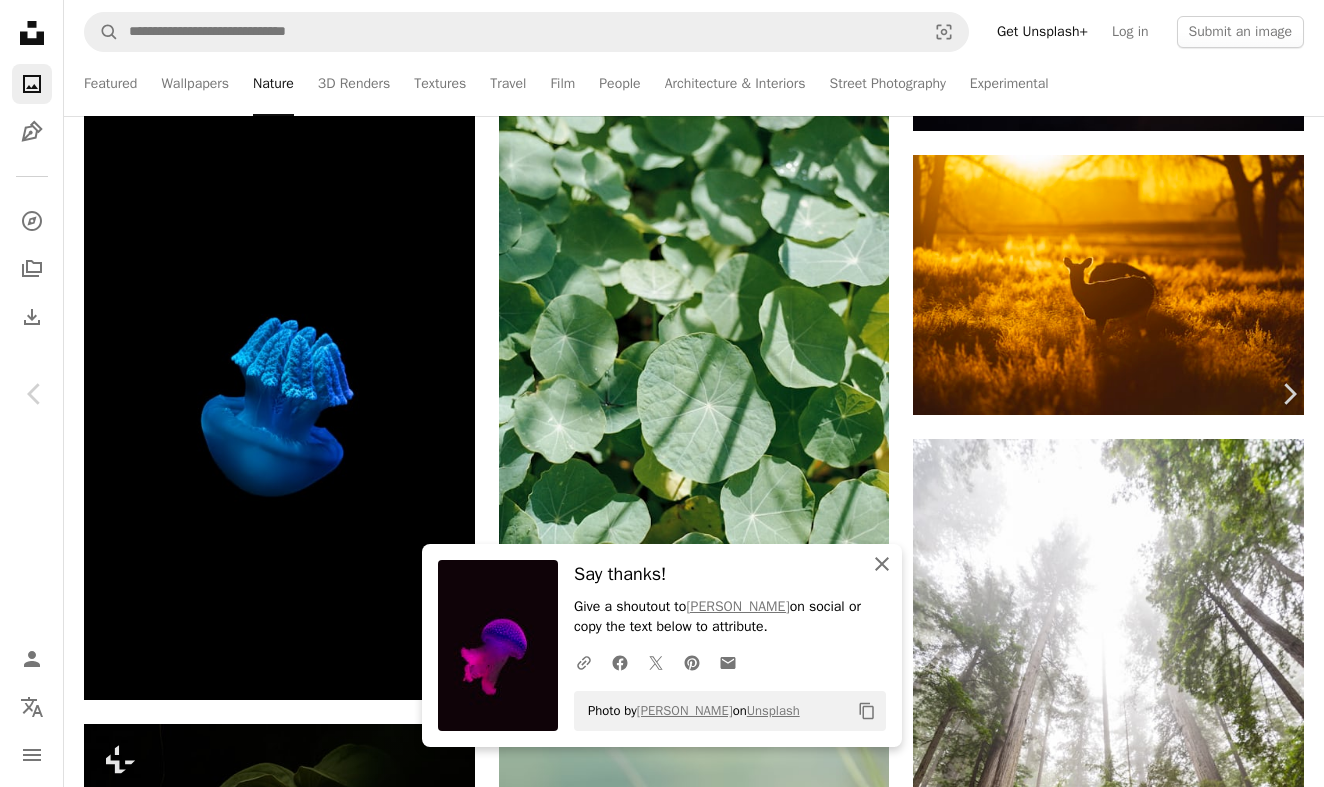 click on "An X shape" 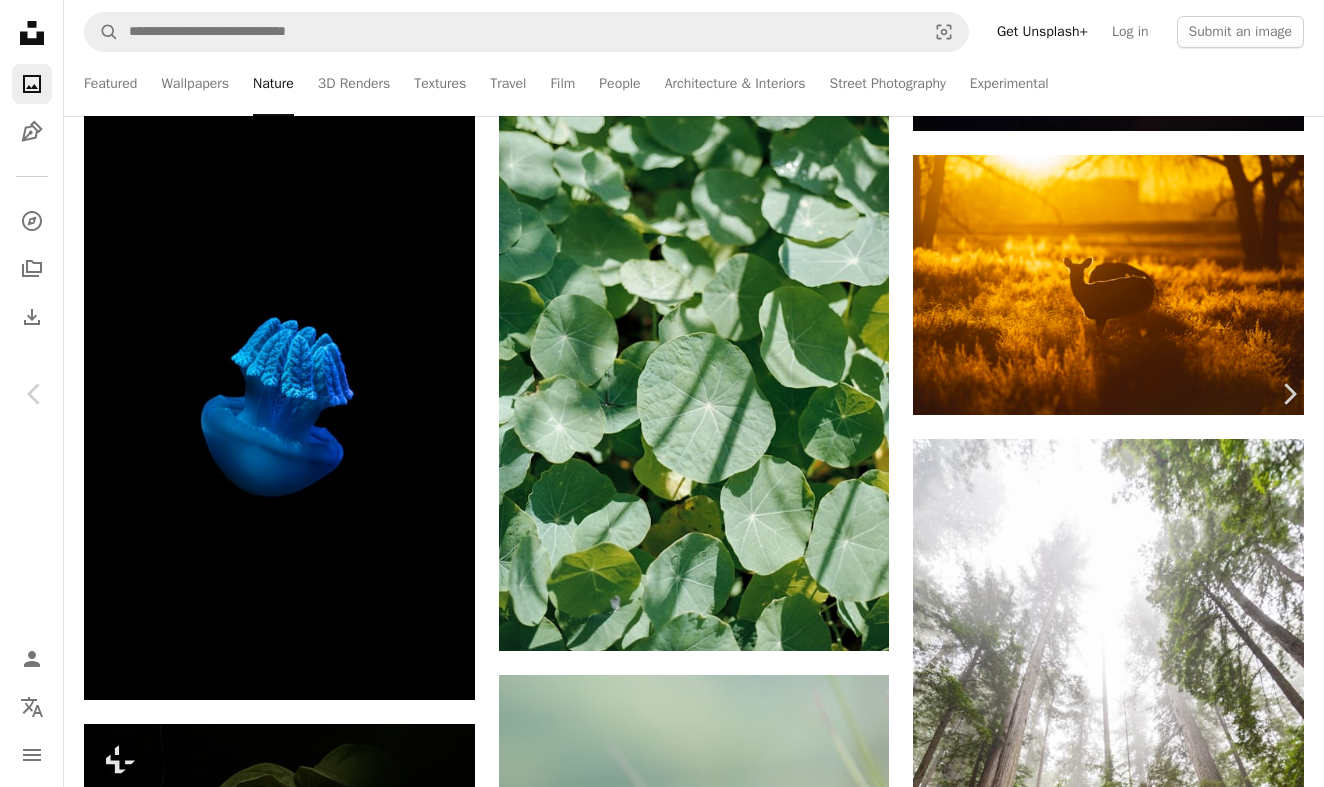 scroll, scrollTop: 824, scrollLeft: 0, axis: vertical 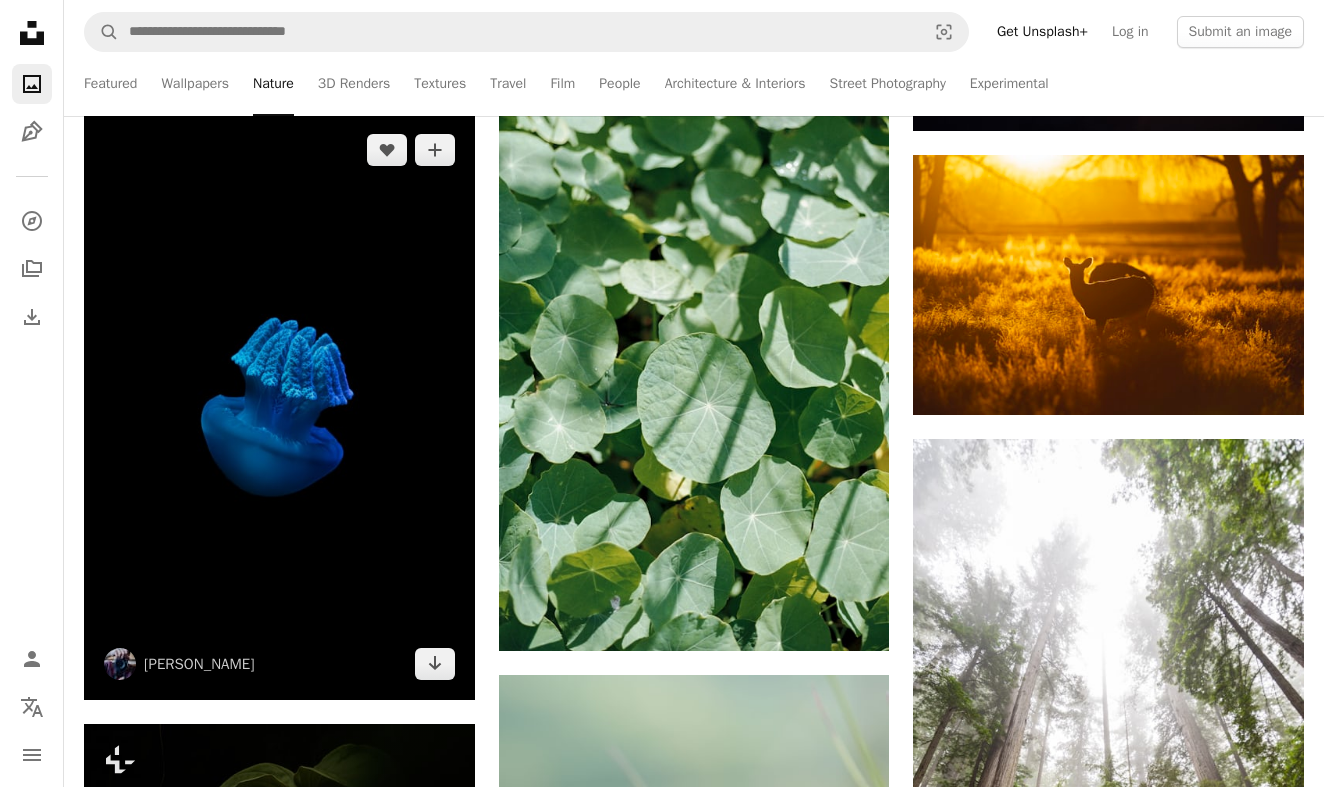 click at bounding box center [279, 407] 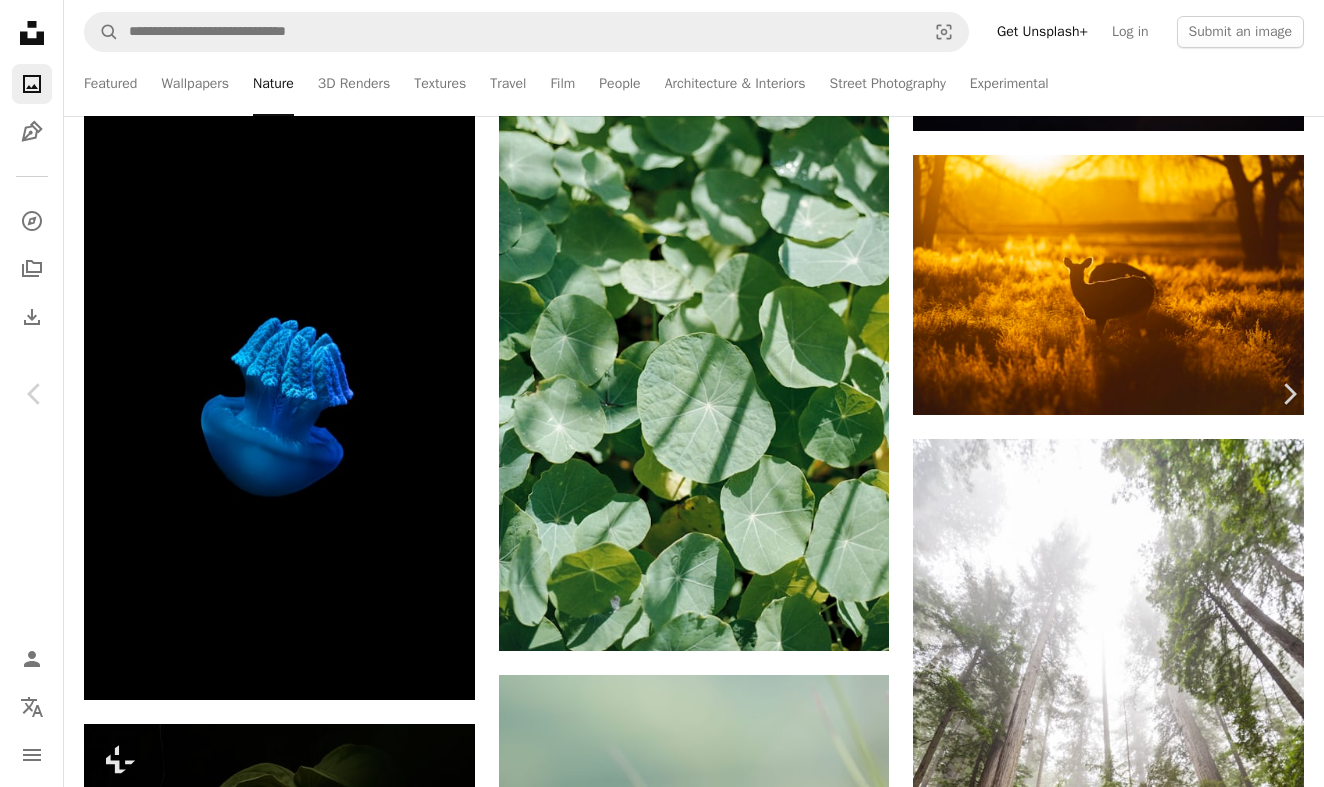 scroll, scrollTop: 2536, scrollLeft: 0, axis: vertical 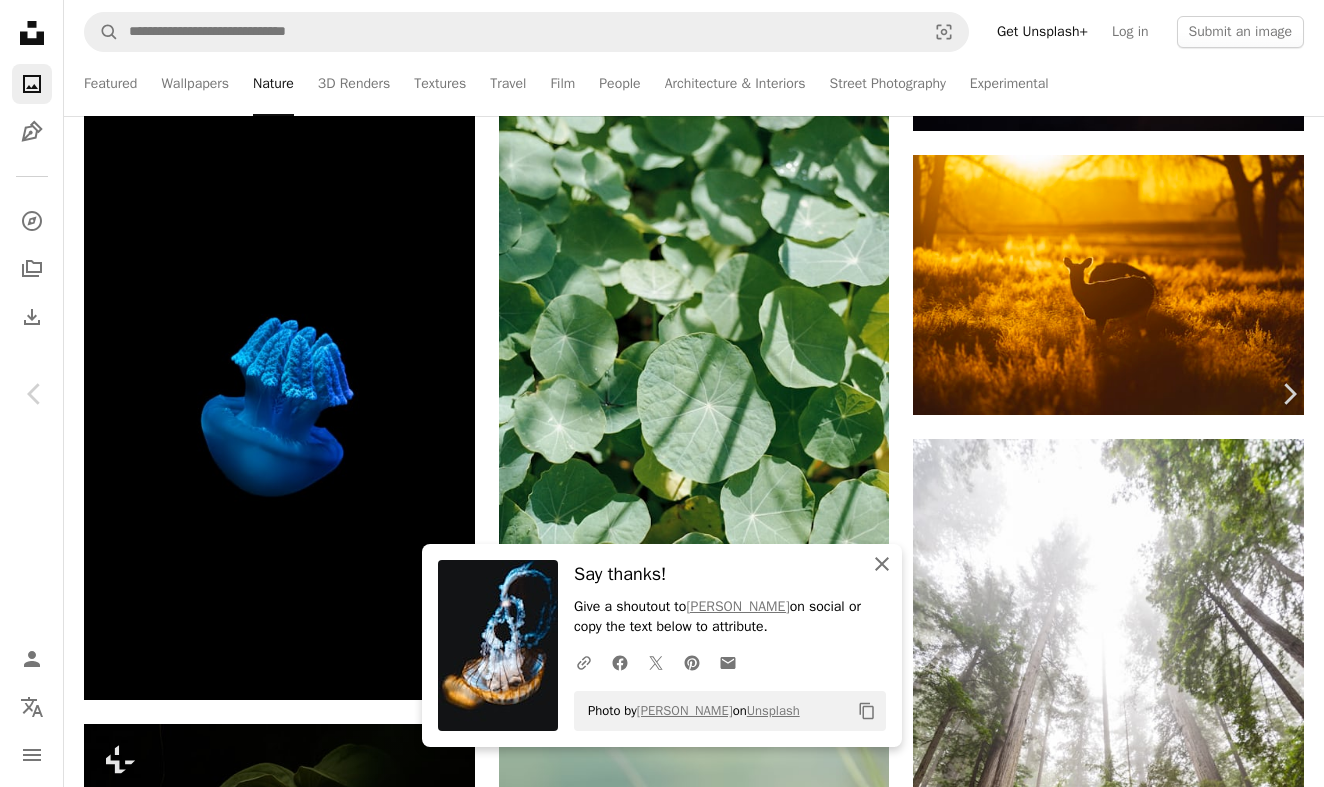 click on "An X shape" 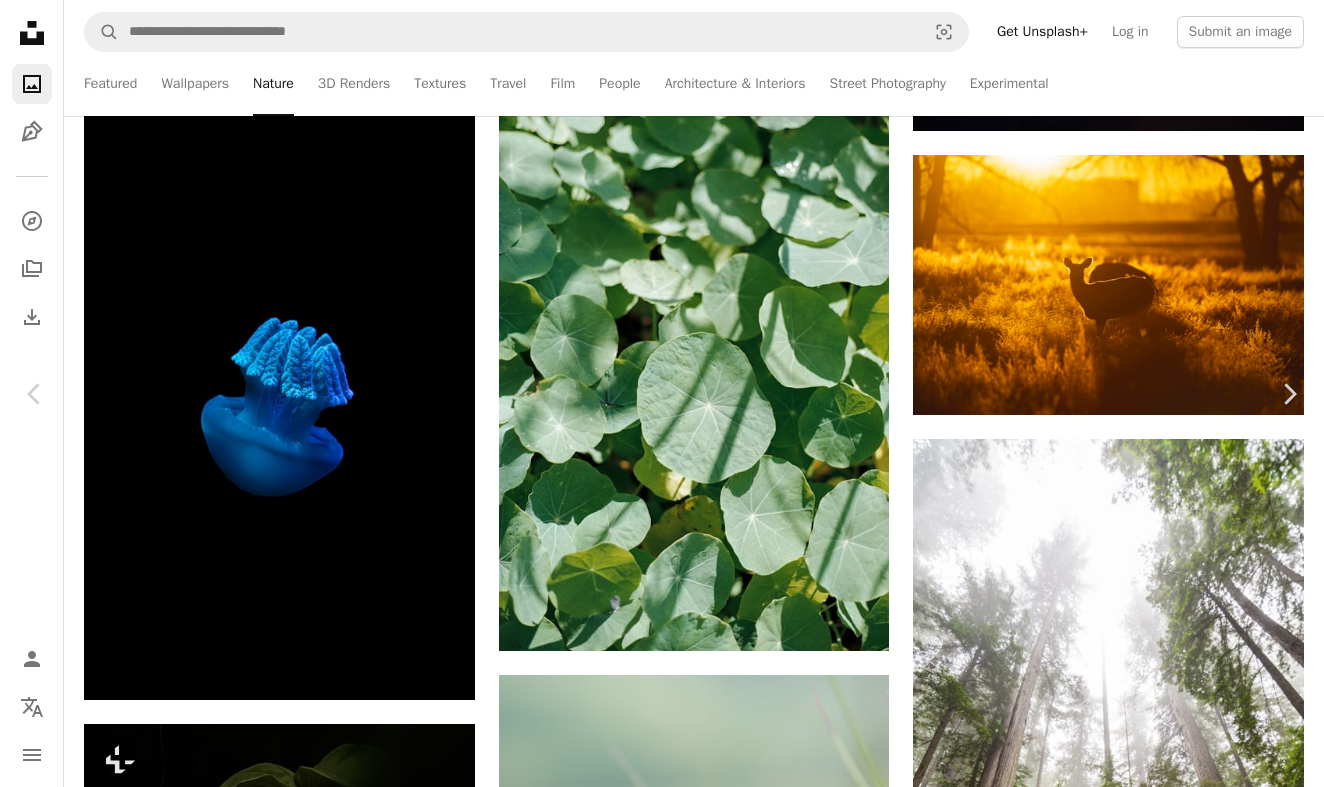 scroll, scrollTop: 3474, scrollLeft: 0, axis: vertical 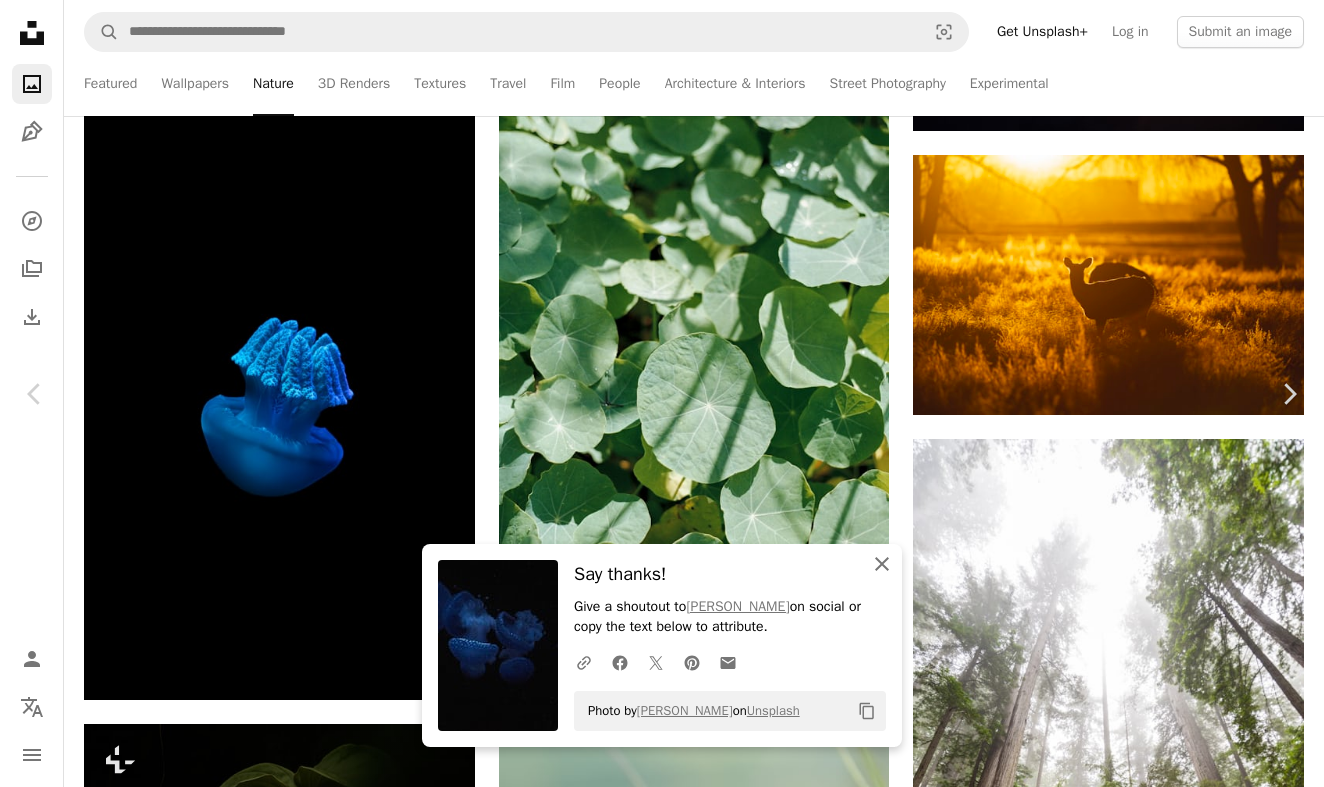 click on "An X shape Close" at bounding box center (882, 564) 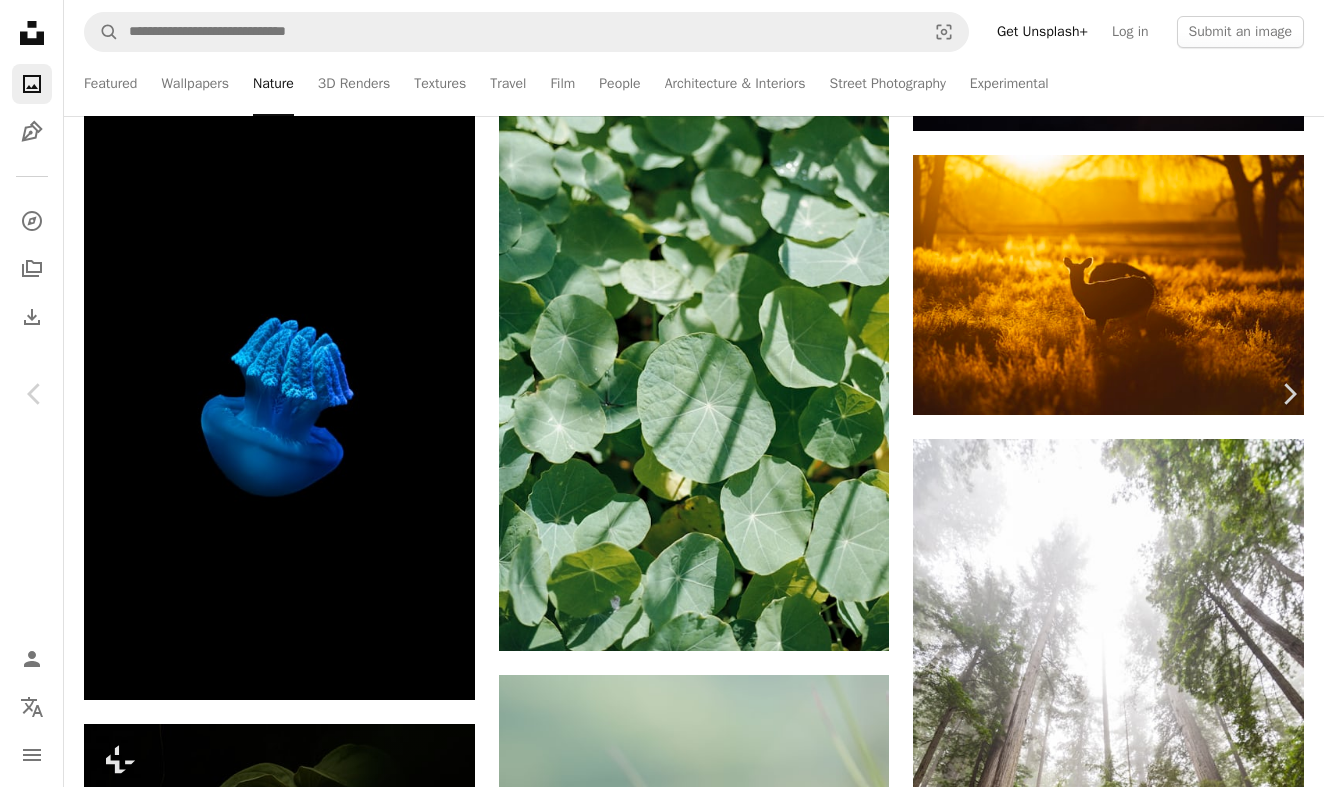 scroll, scrollTop: 10181, scrollLeft: 0, axis: vertical 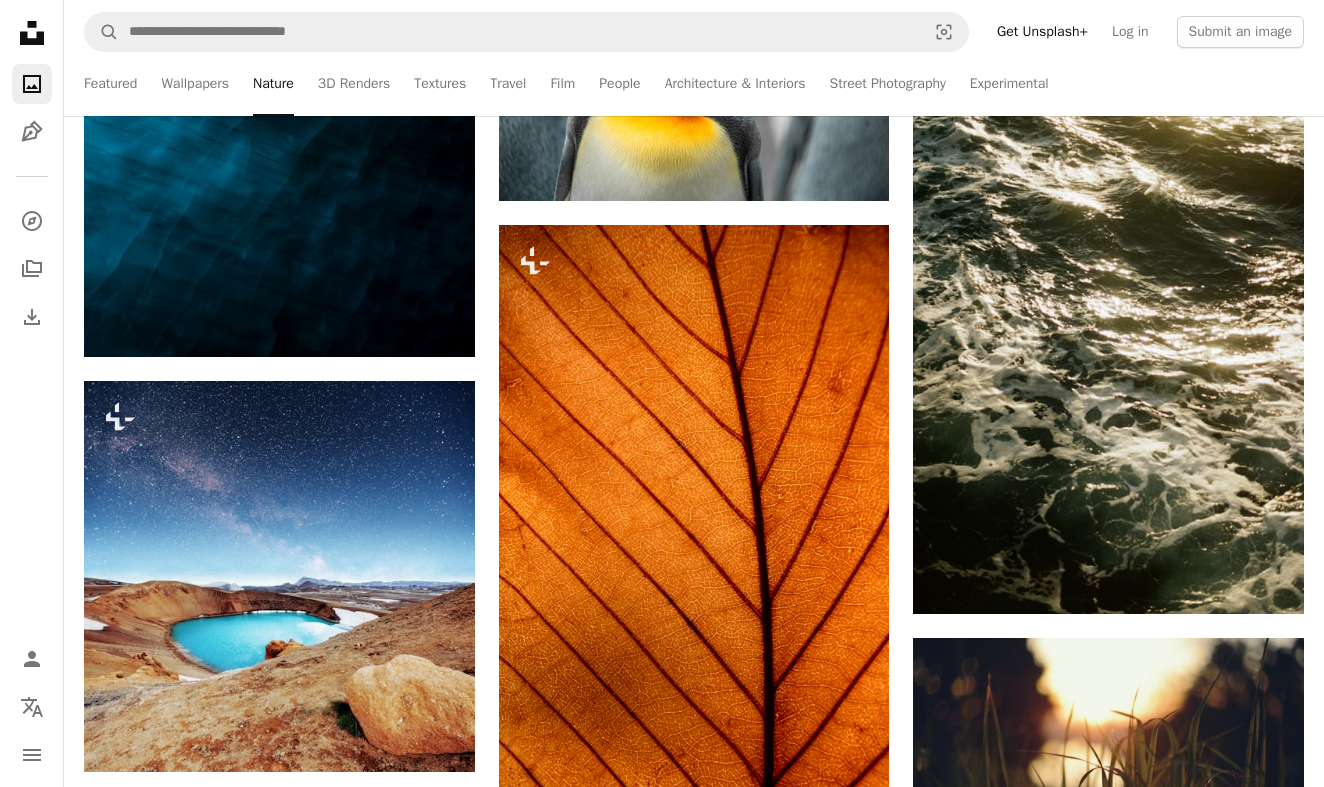 click on "Featured Wallpapers Nature 3D Renders Textures Travel Film People Architecture & Interiors Street Photography Experimental" at bounding box center (732, 84) 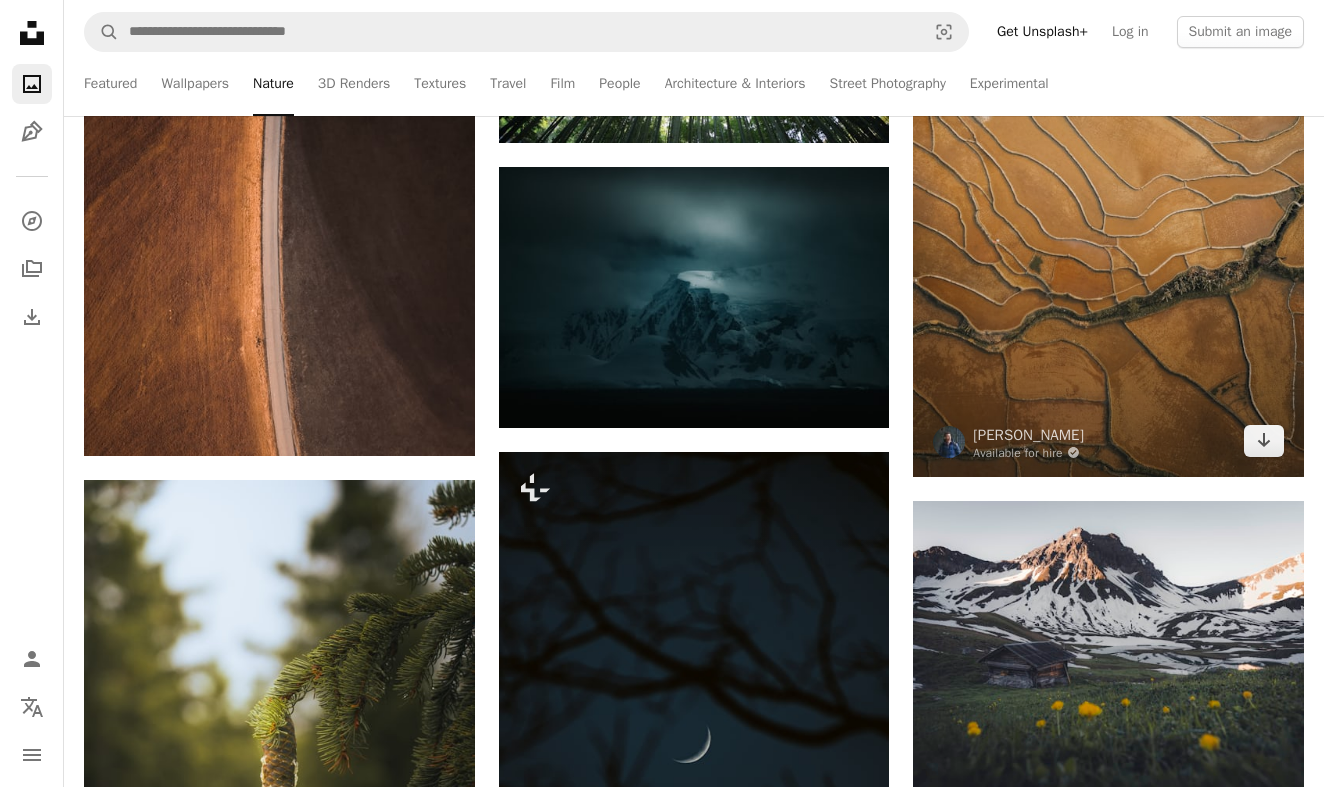 scroll, scrollTop: 33994, scrollLeft: 0, axis: vertical 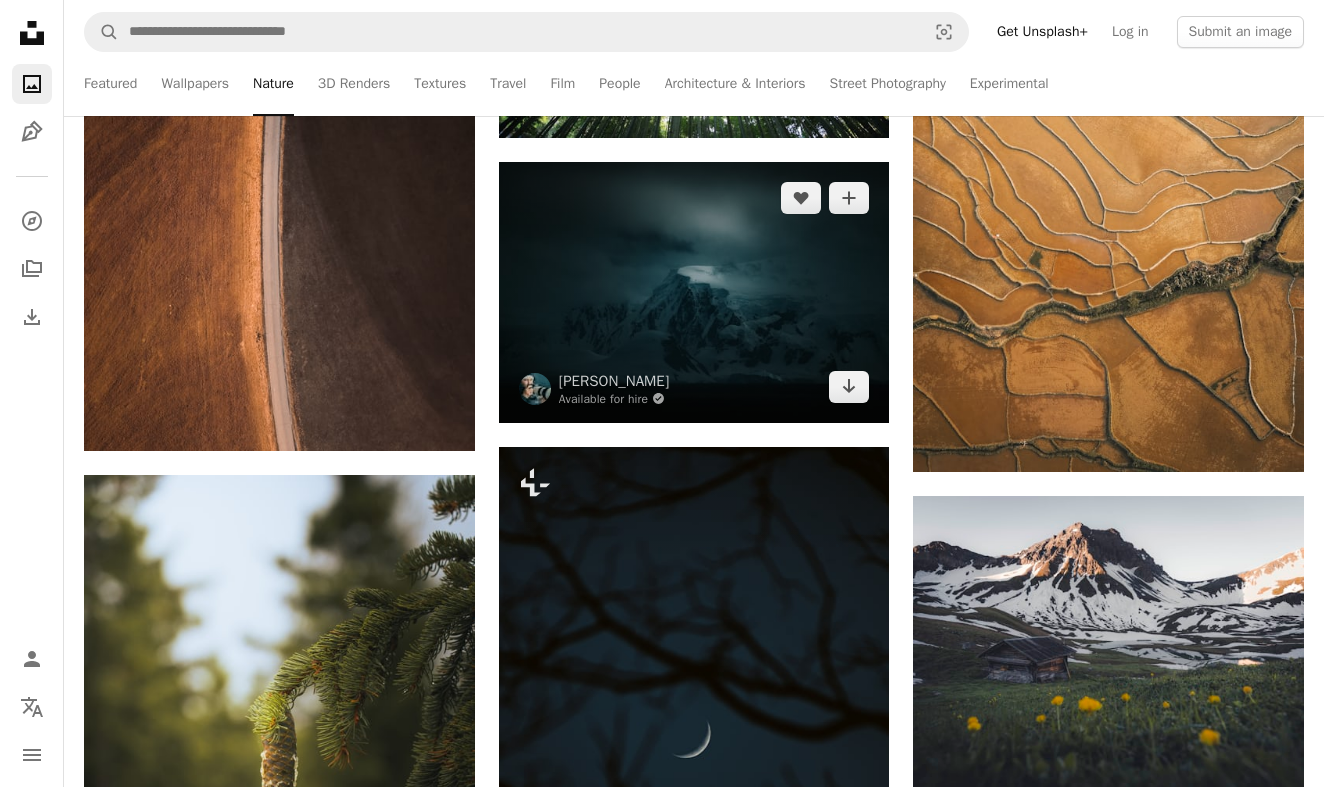click at bounding box center [694, 292] 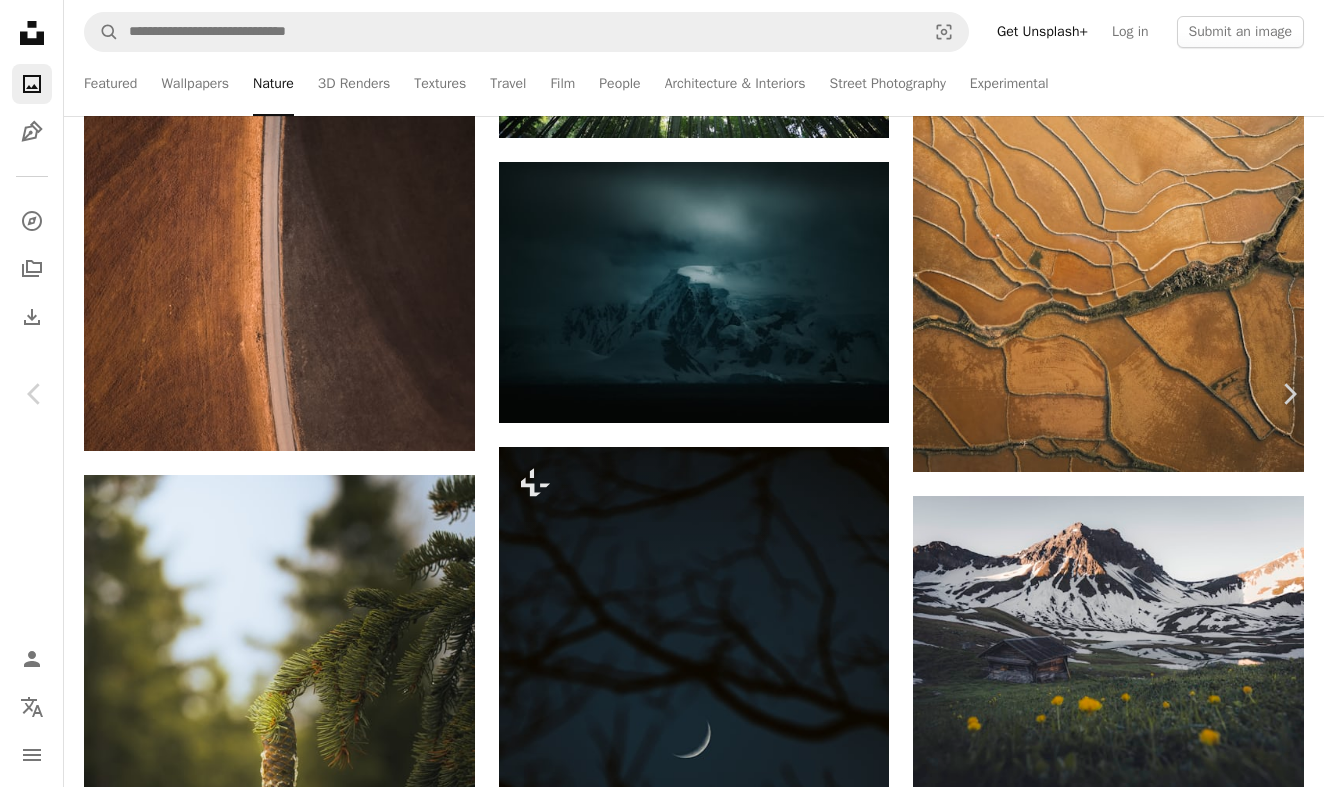 click on "Chevron down" 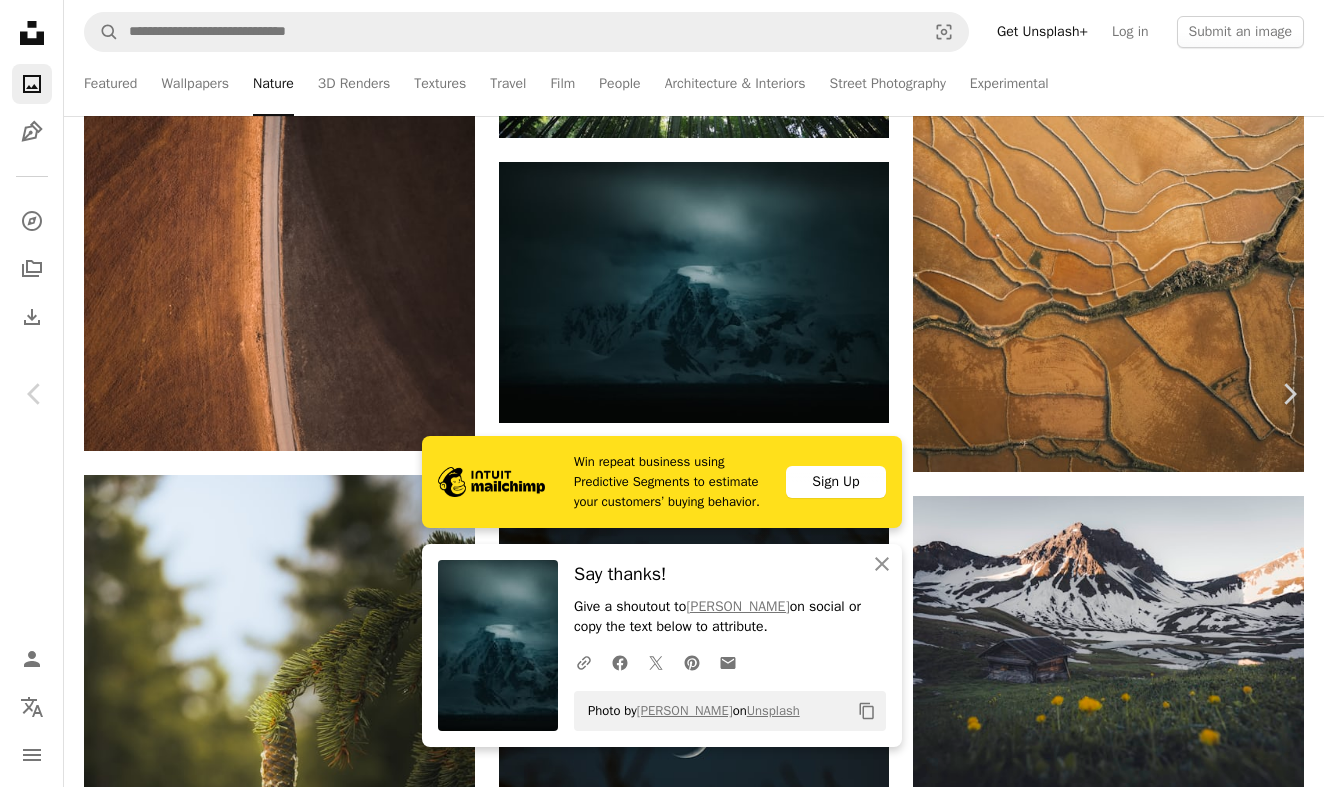click on "An X shape" at bounding box center (20, 20) 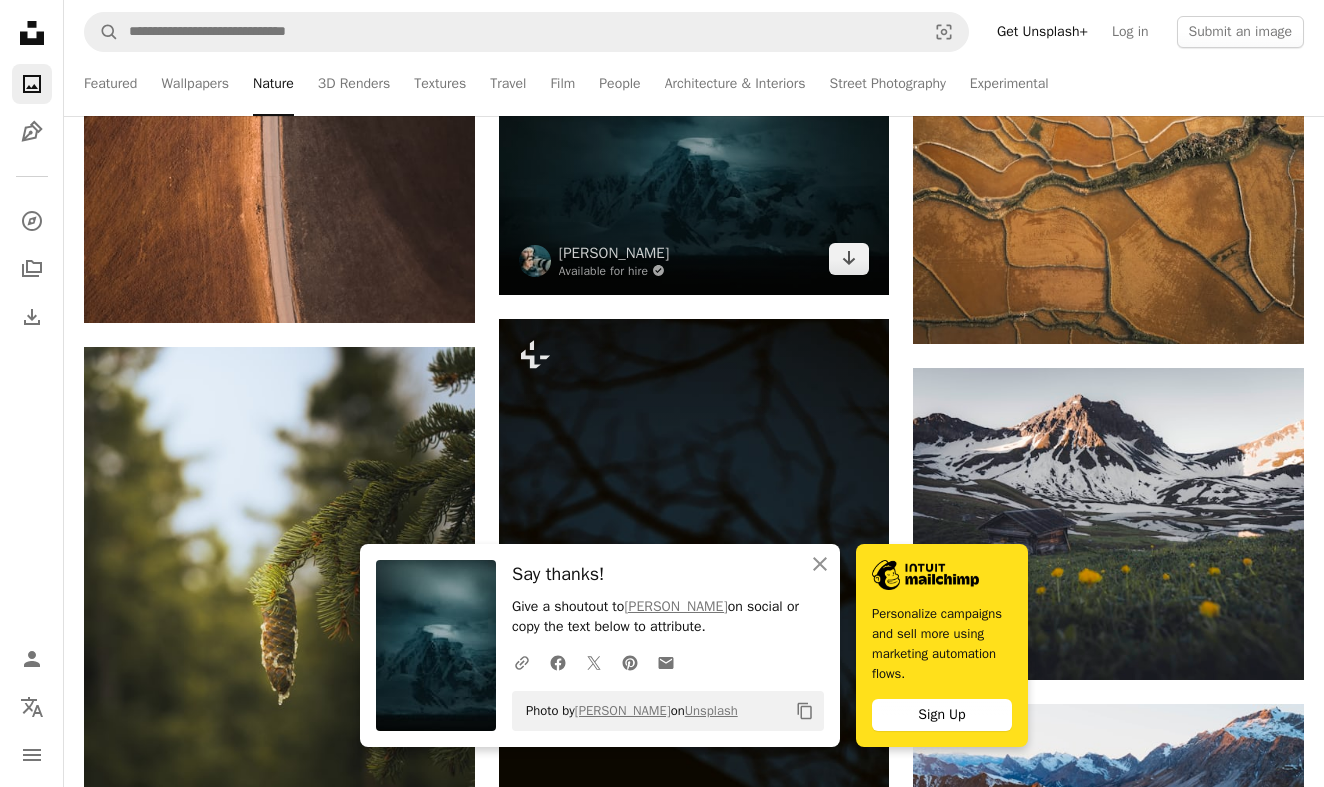 scroll, scrollTop: 34152, scrollLeft: 0, axis: vertical 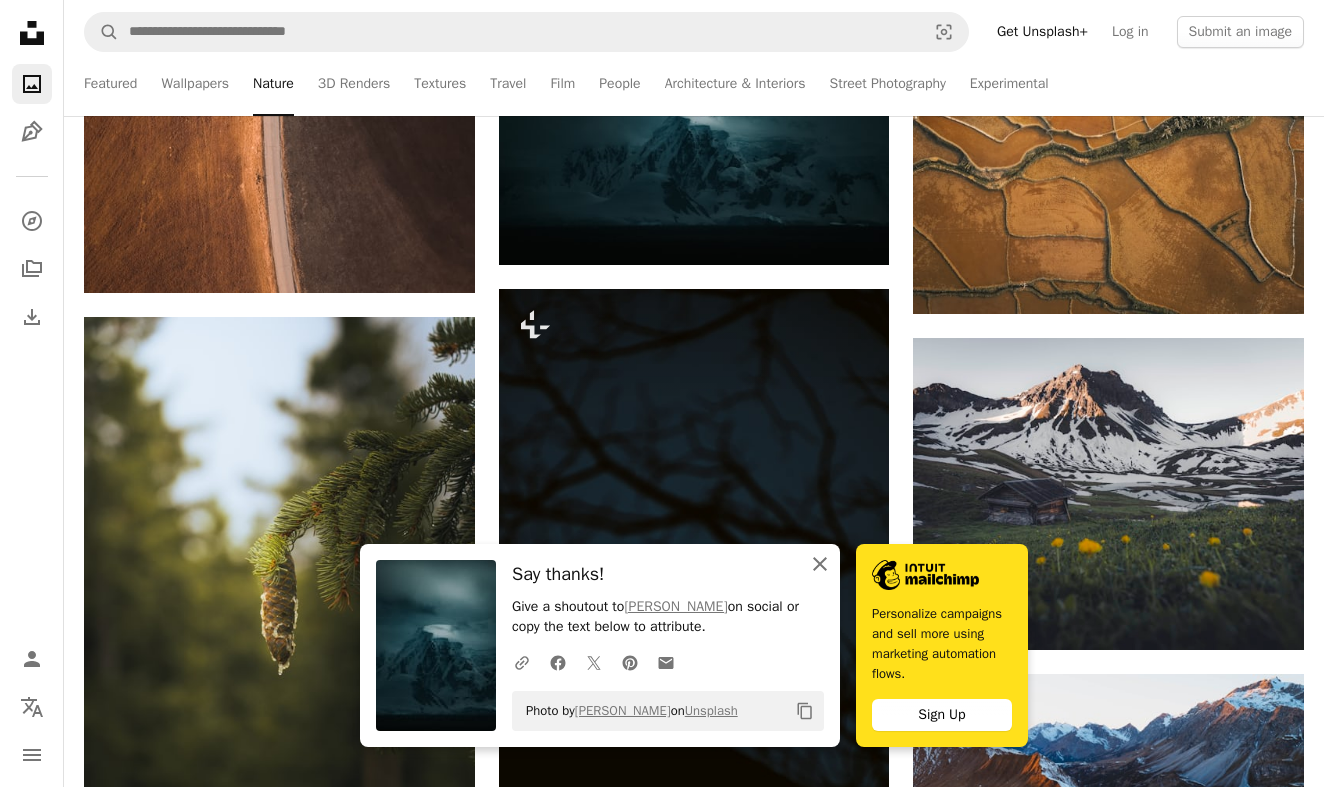 click on "An X shape" 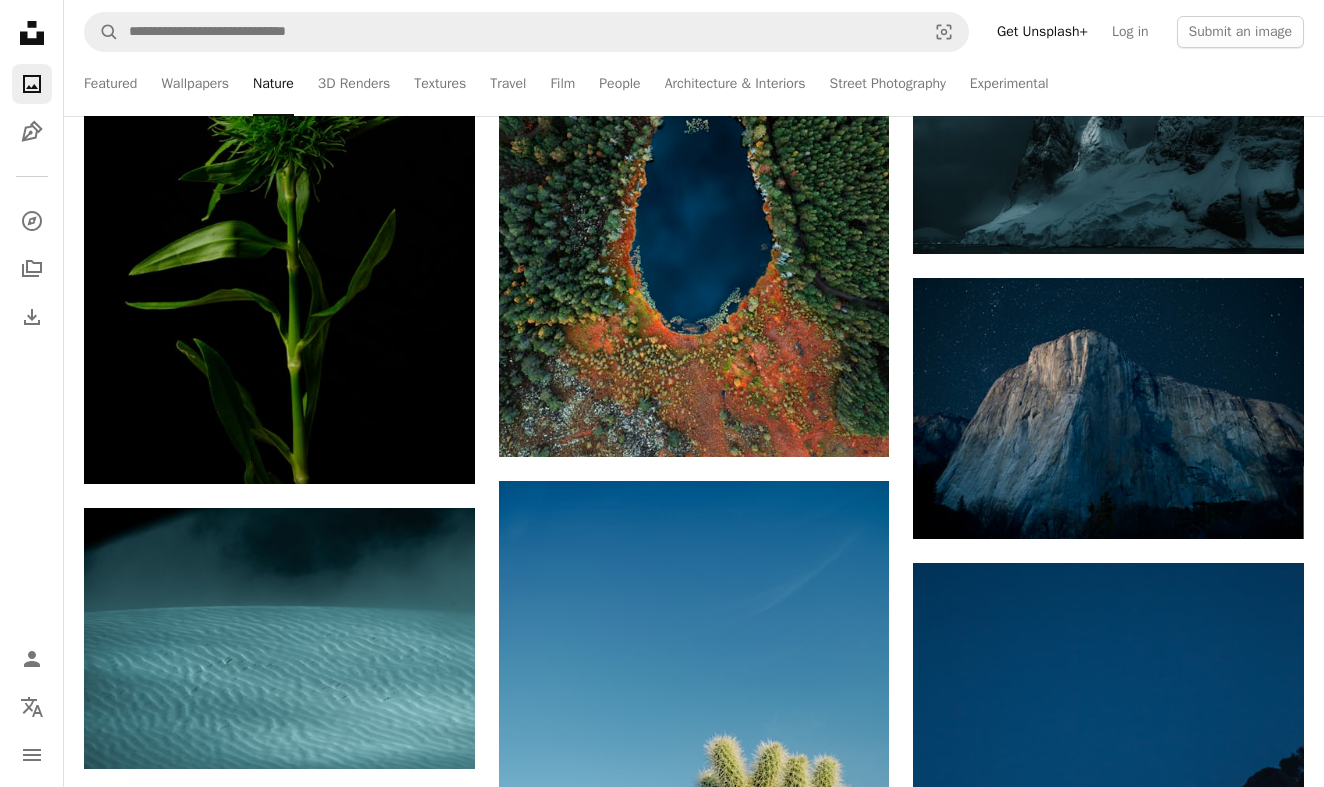 scroll, scrollTop: 35149, scrollLeft: 0, axis: vertical 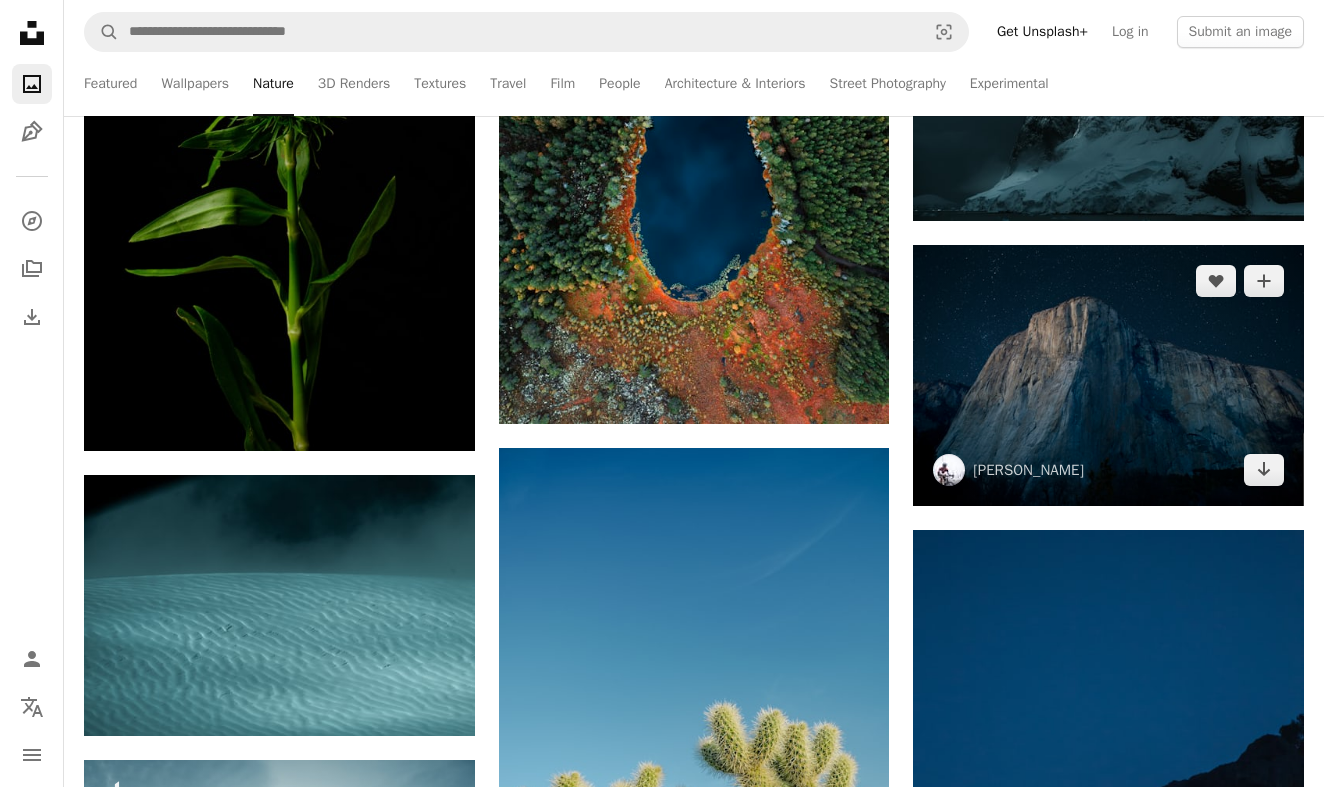 click at bounding box center [1108, 375] 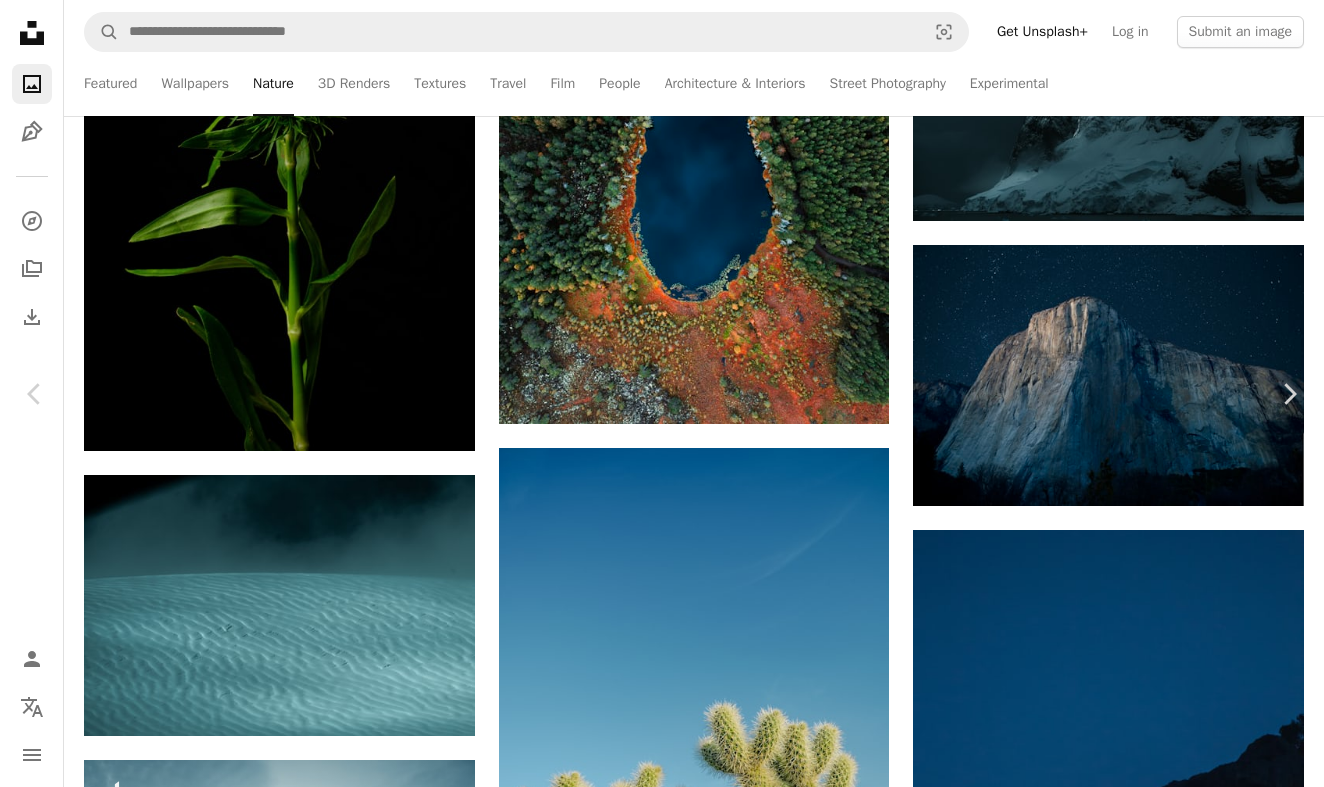 click on "Chevron down" at bounding box center [1202, 3432] 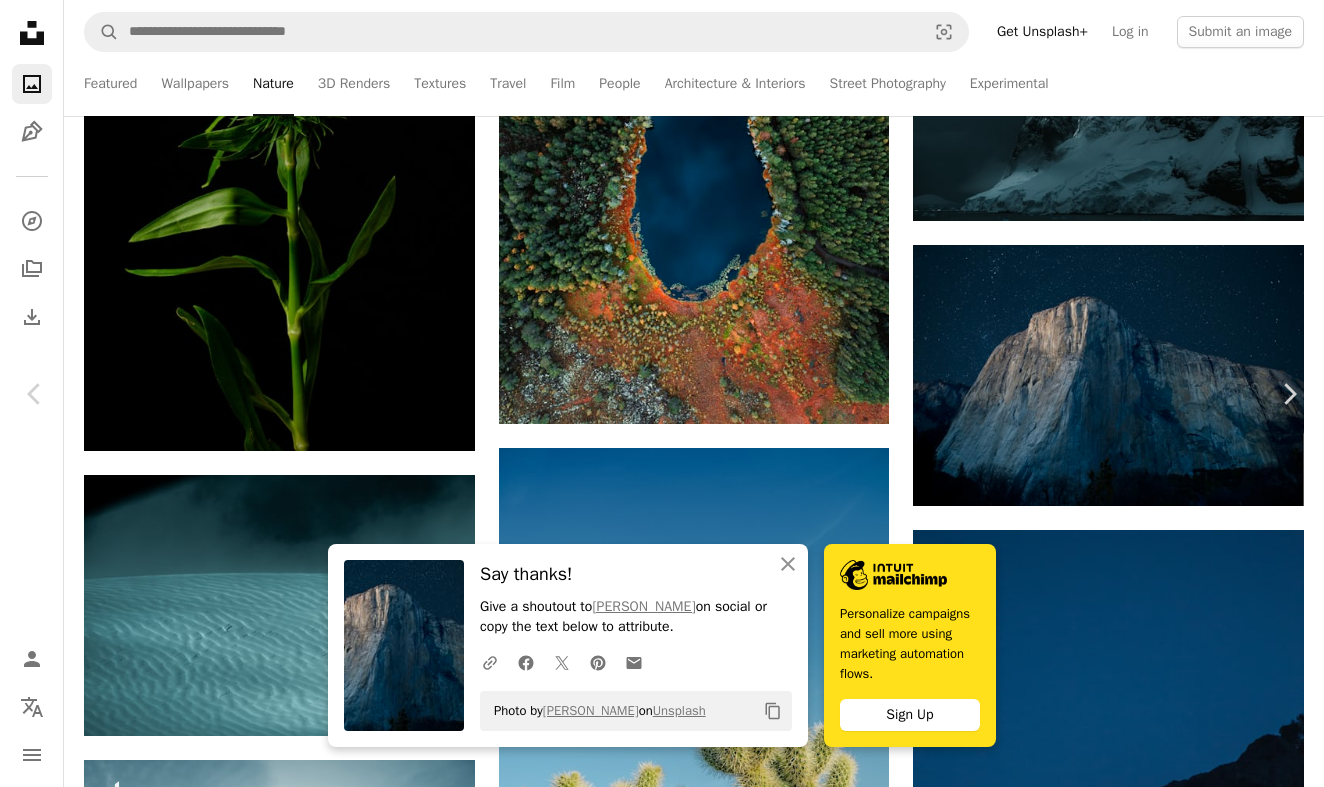 click on "An X shape" at bounding box center [20, 20] 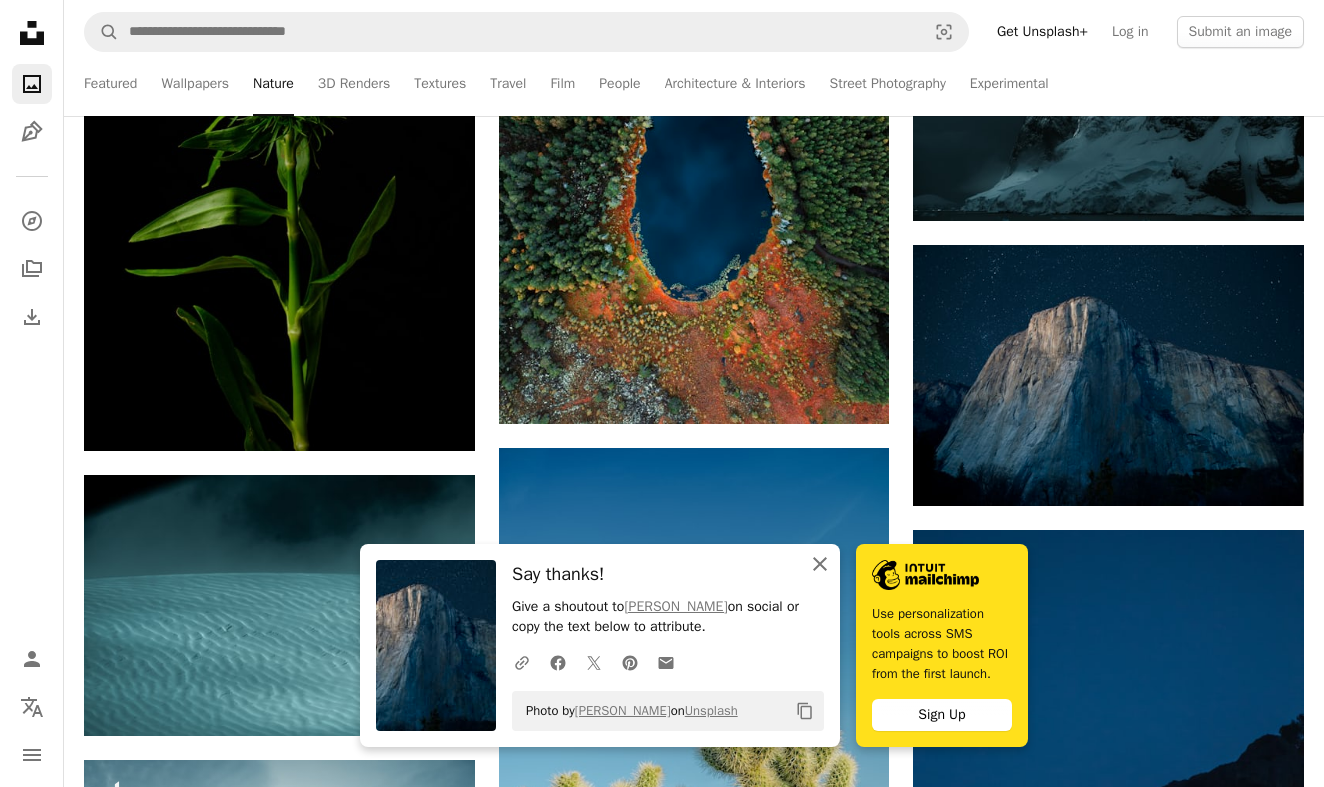 click on "An X shape" 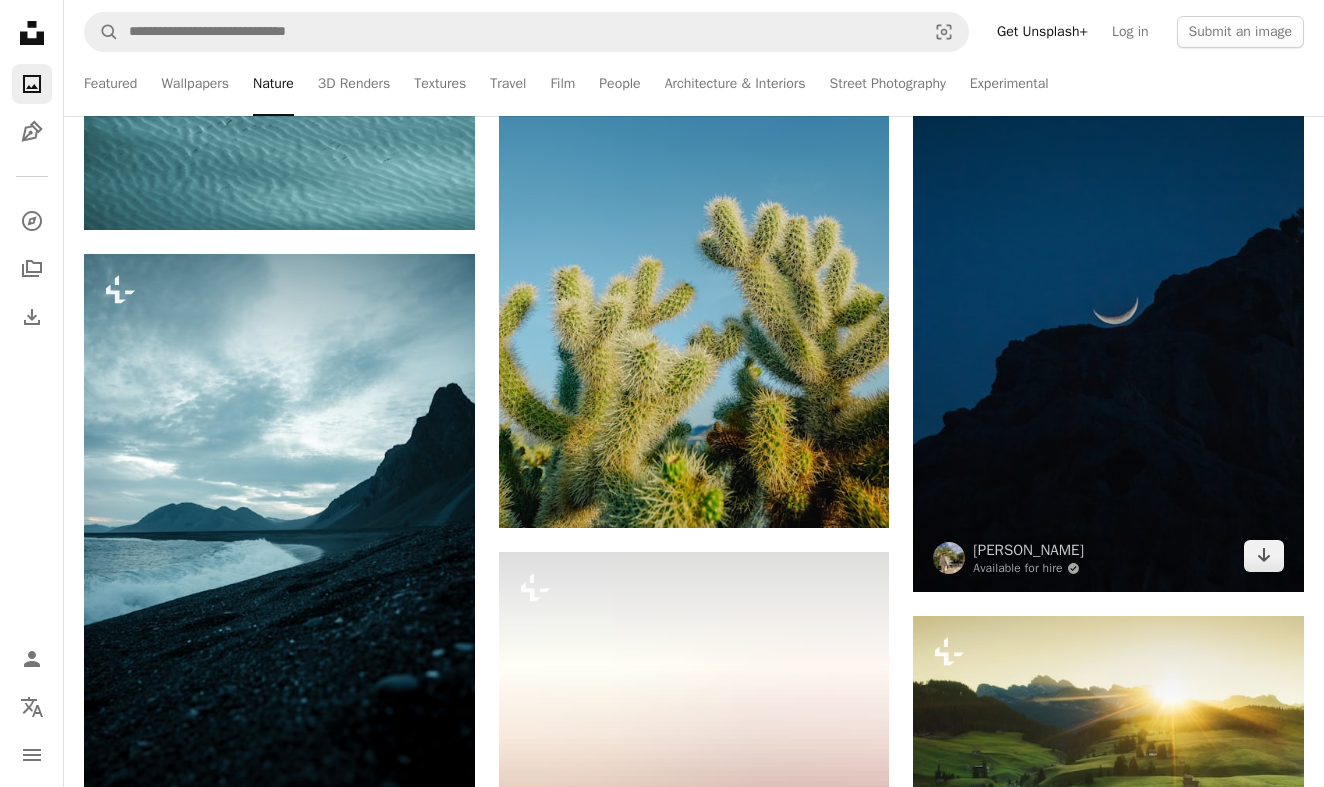 scroll, scrollTop: 35660, scrollLeft: 0, axis: vertical 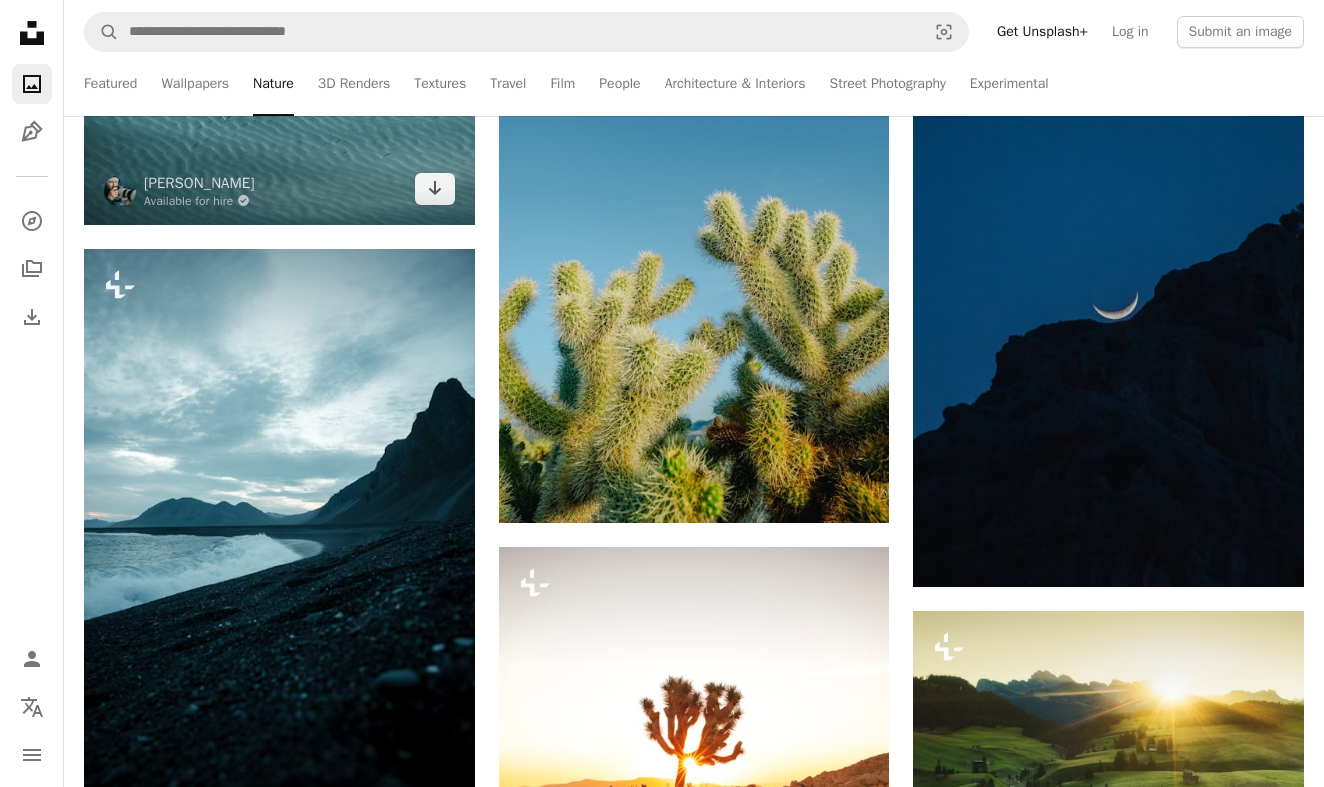 click at bounding box center [279, 94] 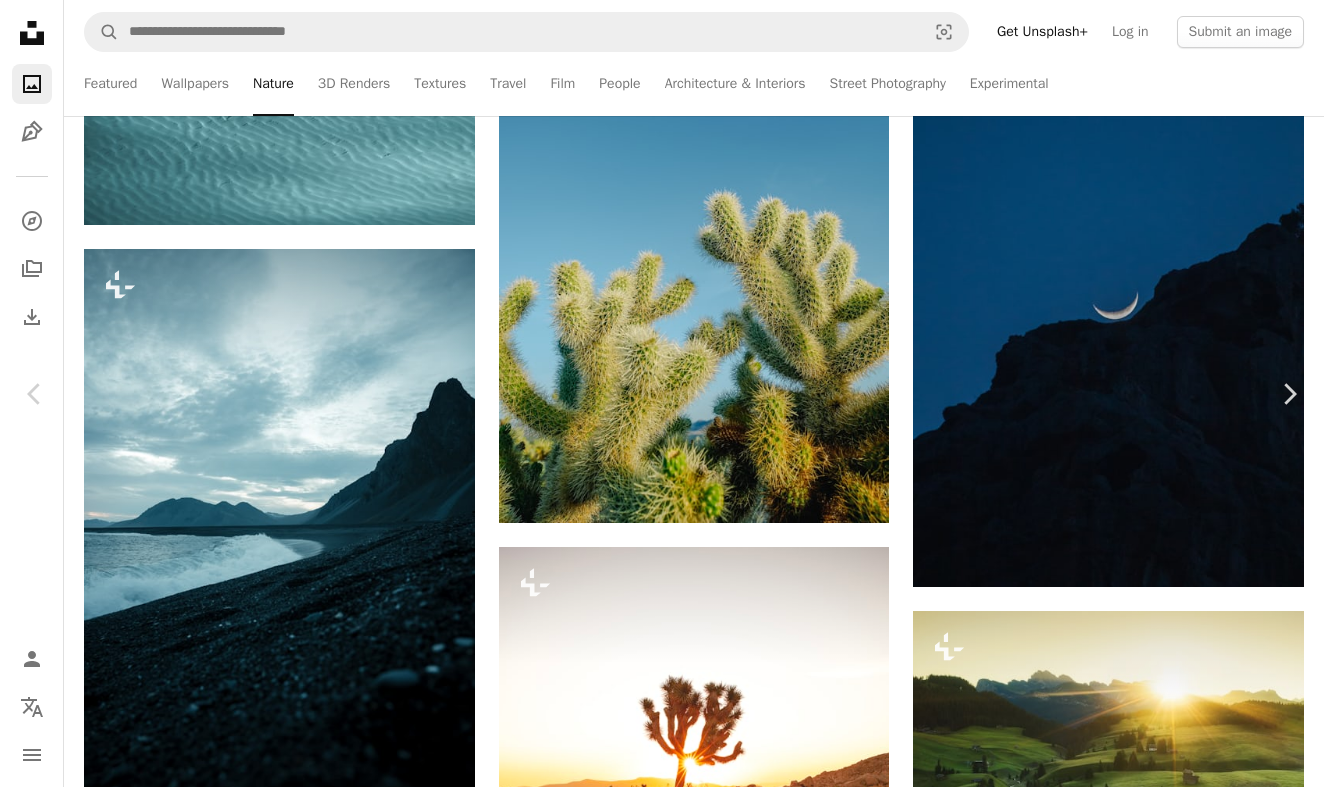 click on "Chevron down" 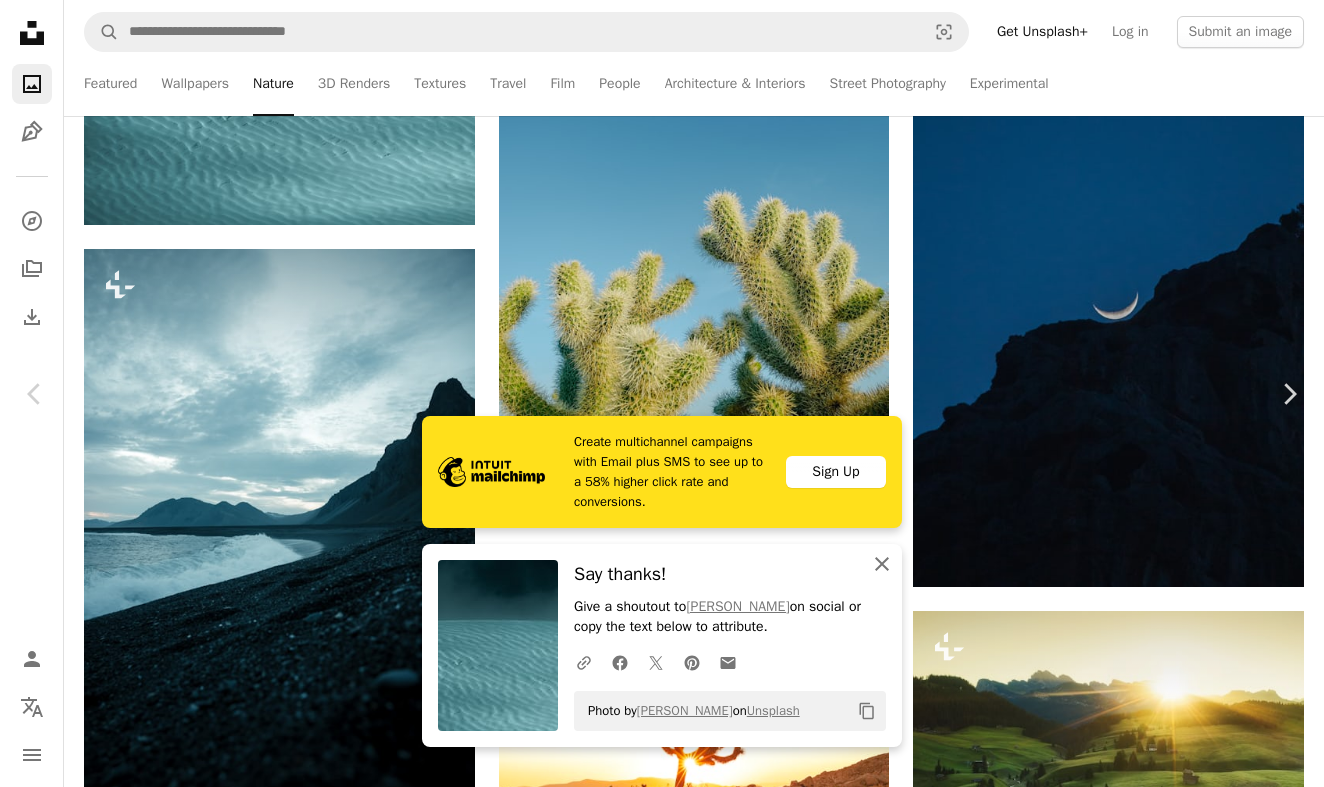 click on "An X shape Close" at bounding box center (882, 564) 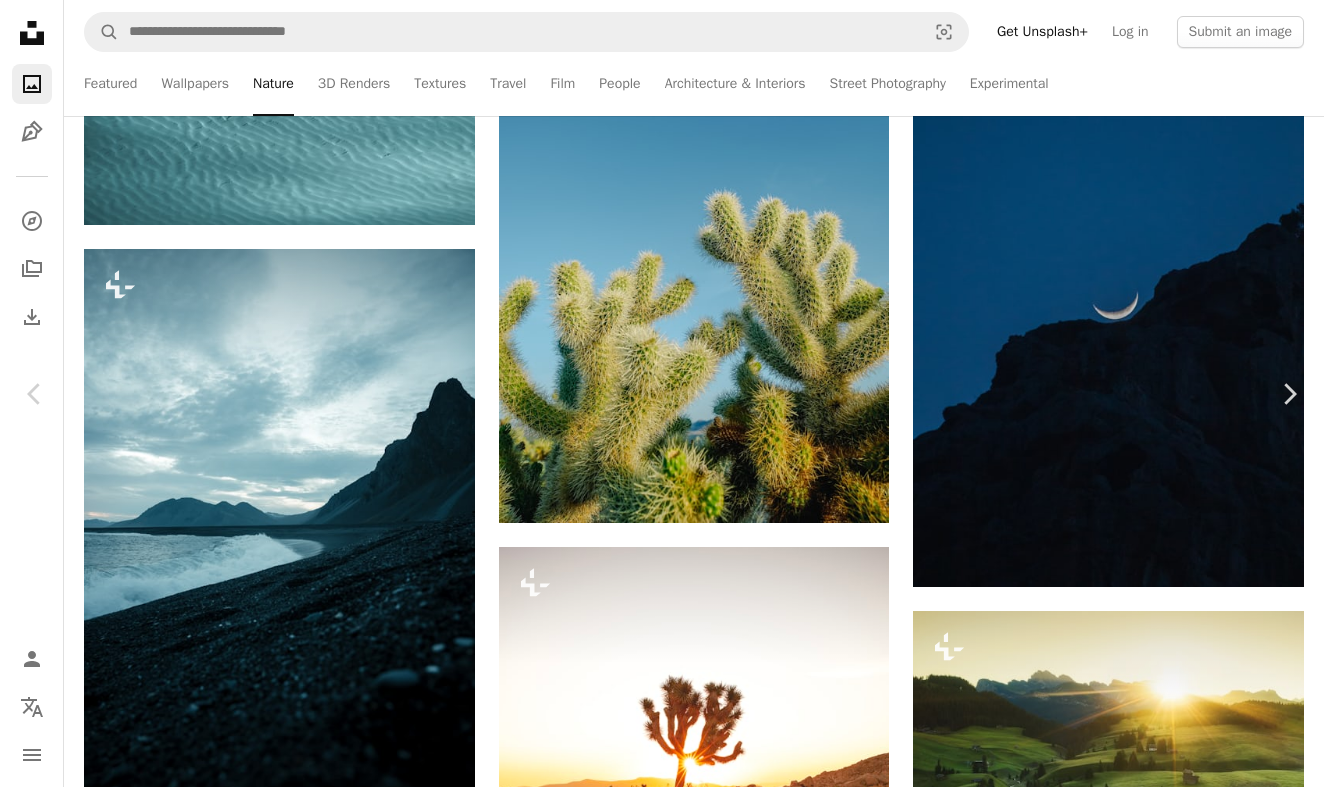 click on "An X shape" at bounding box center [20, 20] 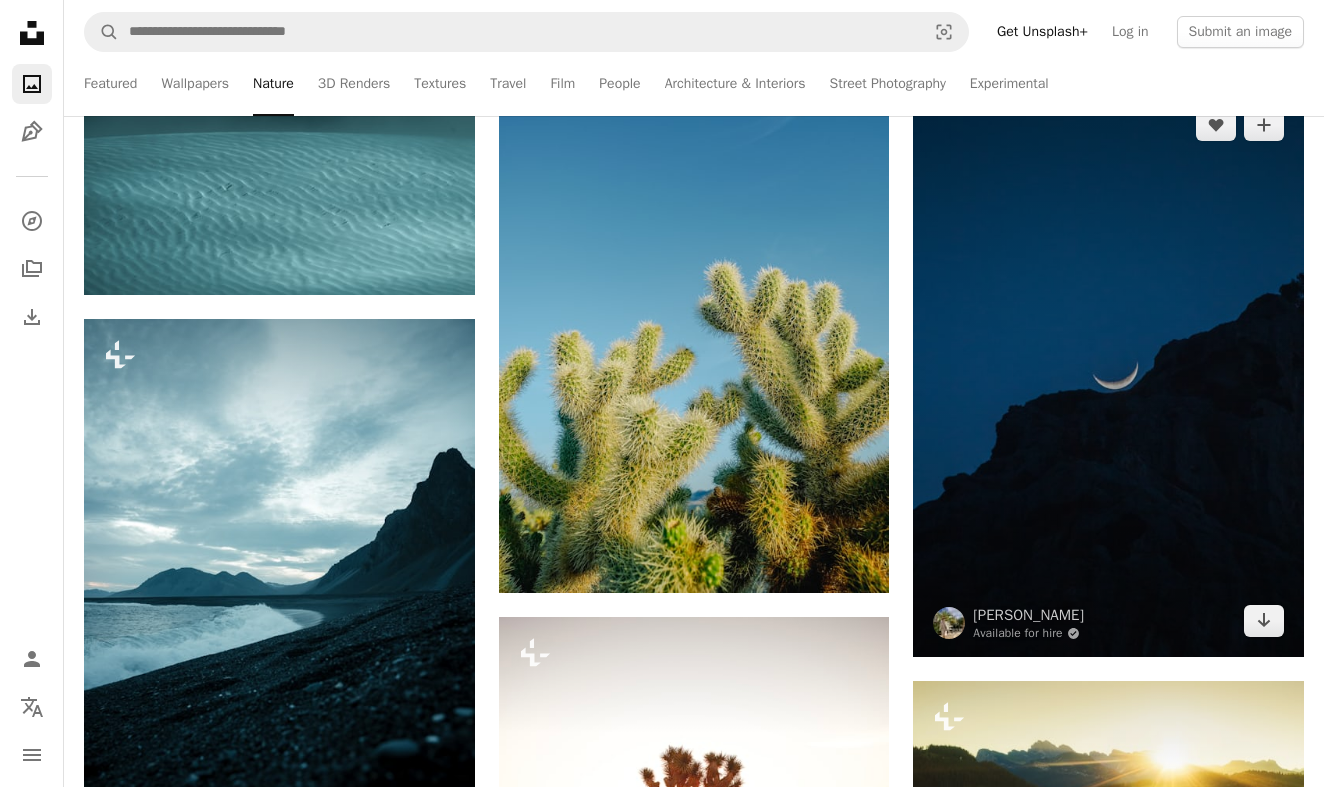 scroll, scrollTop: 35558, scrollLeft: 0, axis: vertical 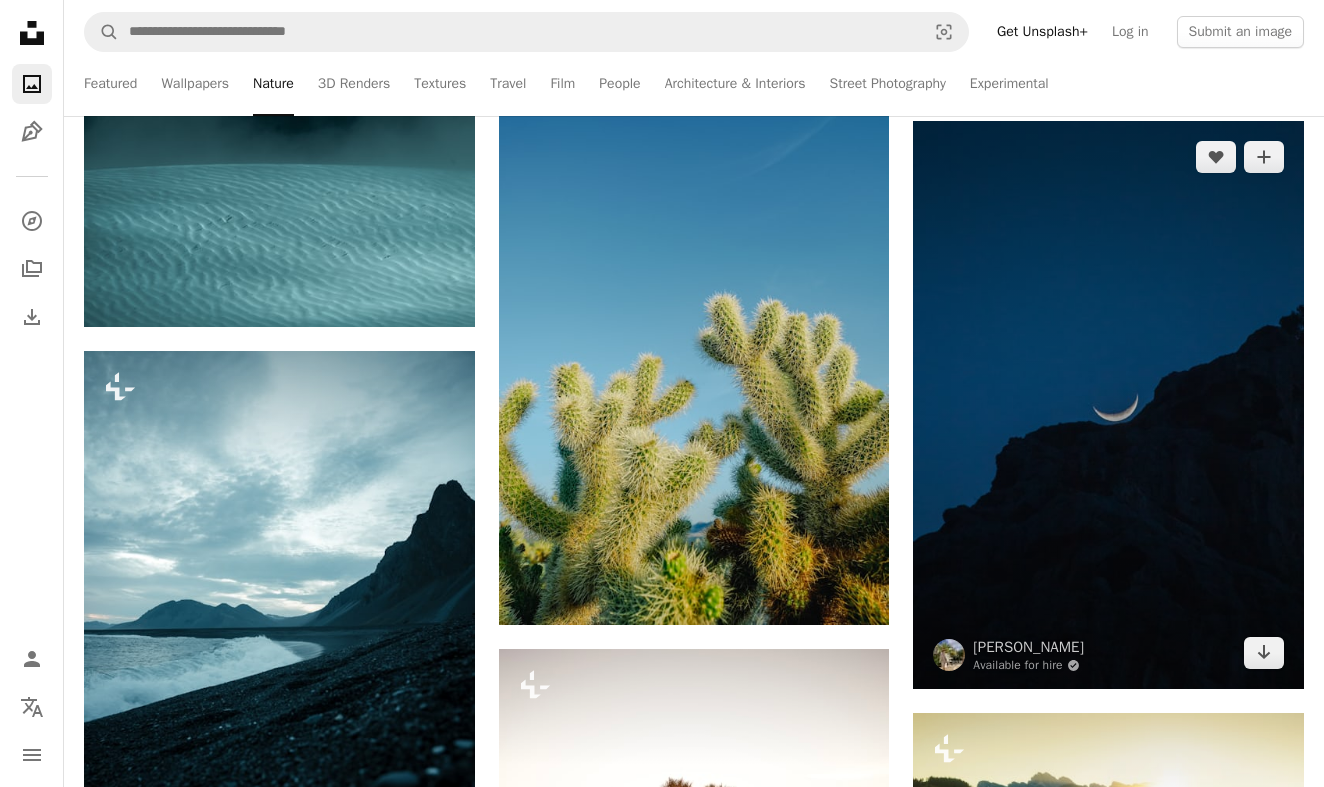 click at bounding box center (1108, 405) 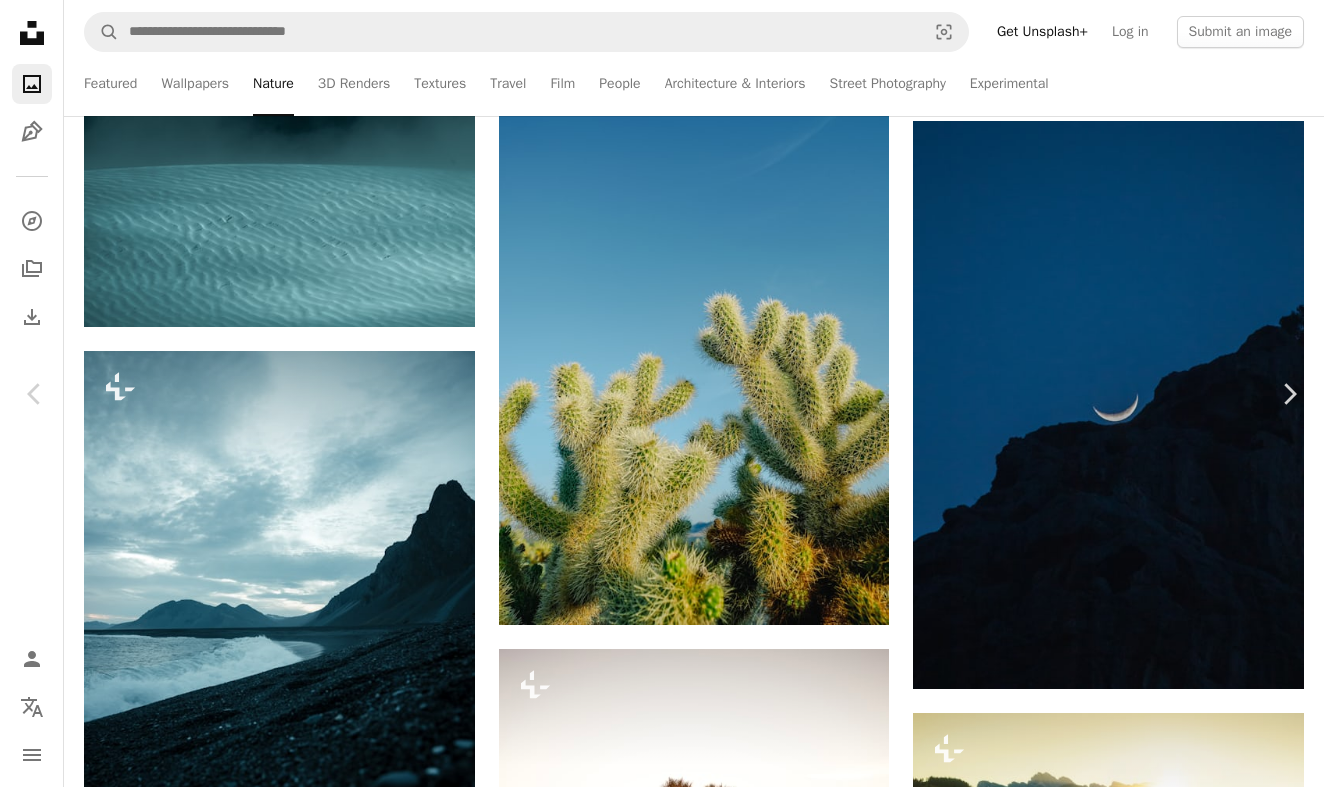 click on "Chevron down" 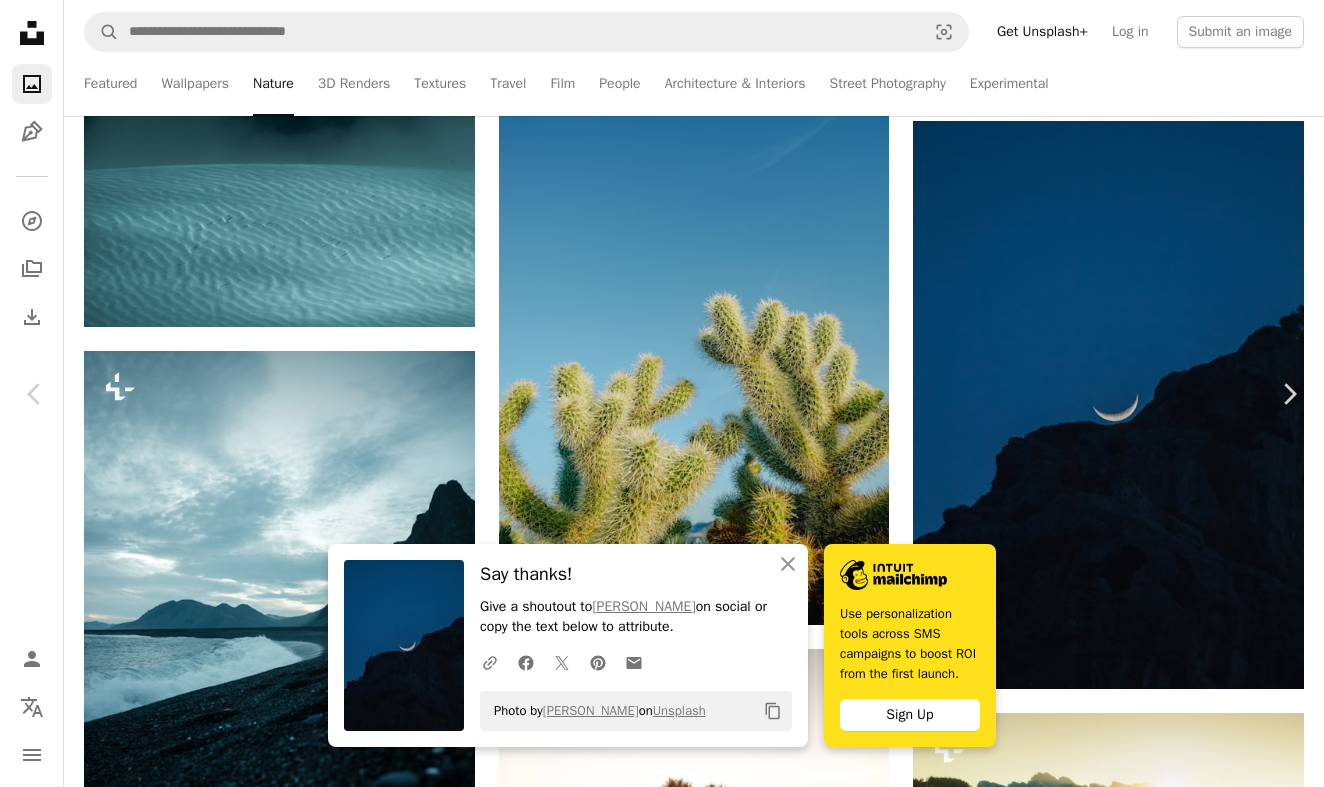 click on "An X shape" at bounding box center (20, 20) 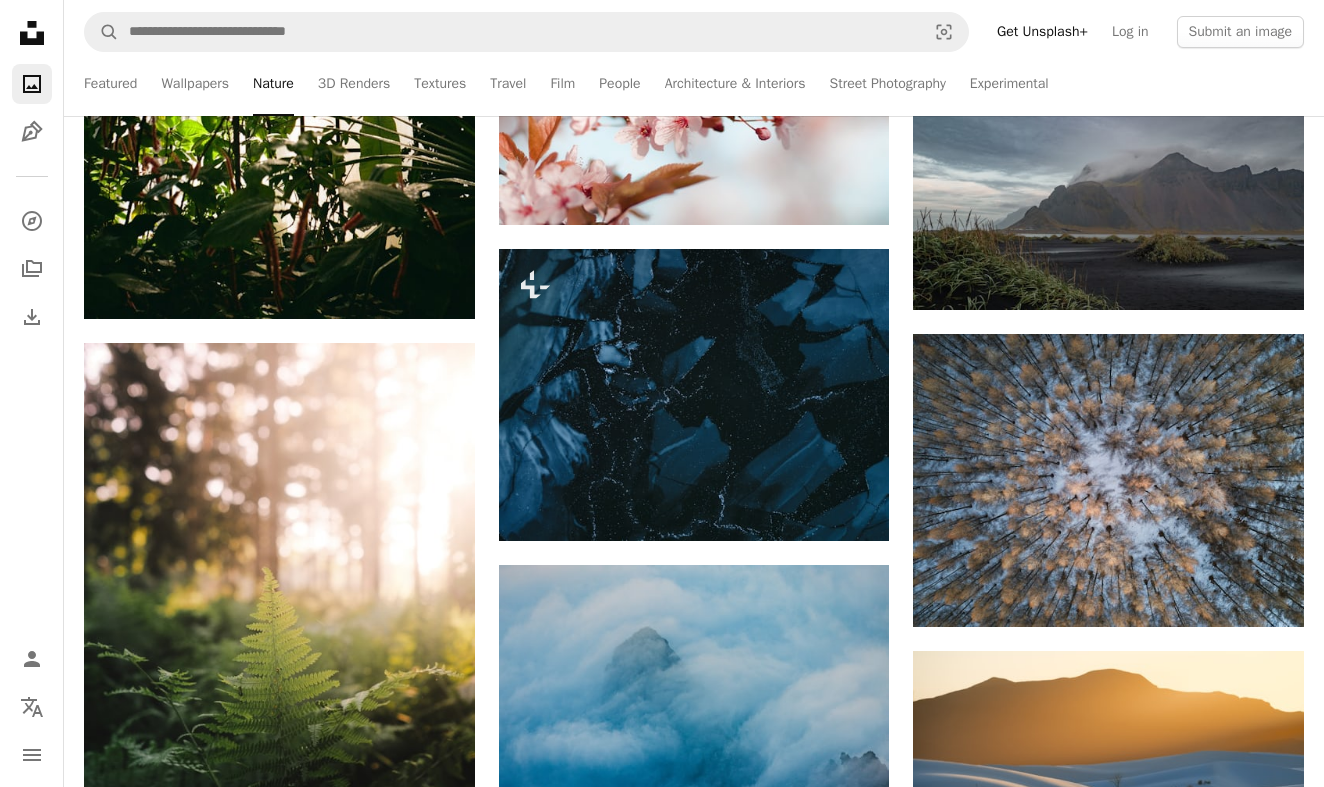 scroll, scrollTop: 46394, scrollLeft: 0, axis: vertical 